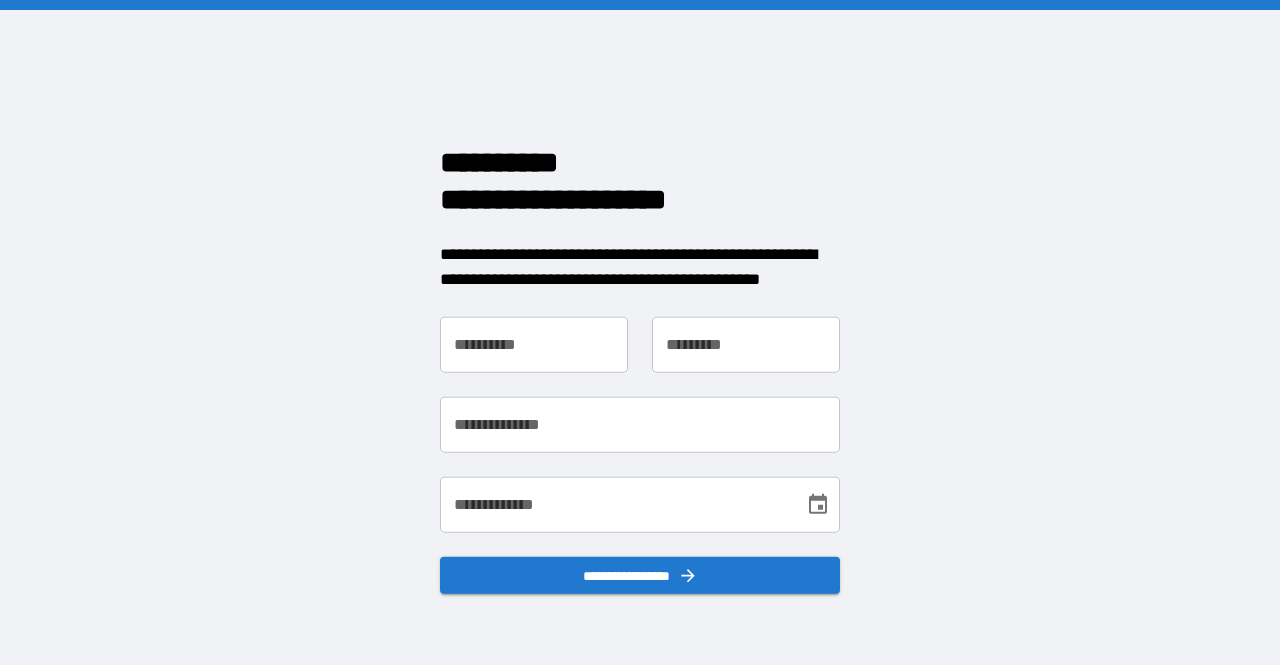 scroll, scrollTop: 0, scrollLeft: 0, axis: both 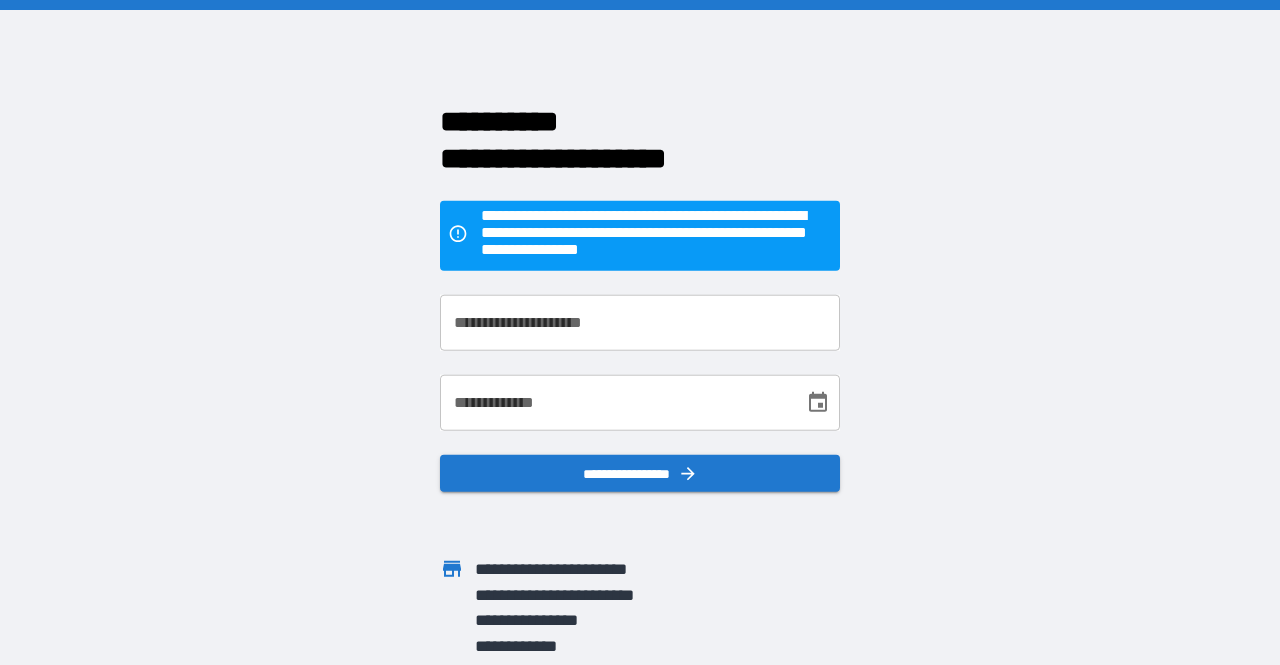 click on "**********" at bounding box center [640, 322] 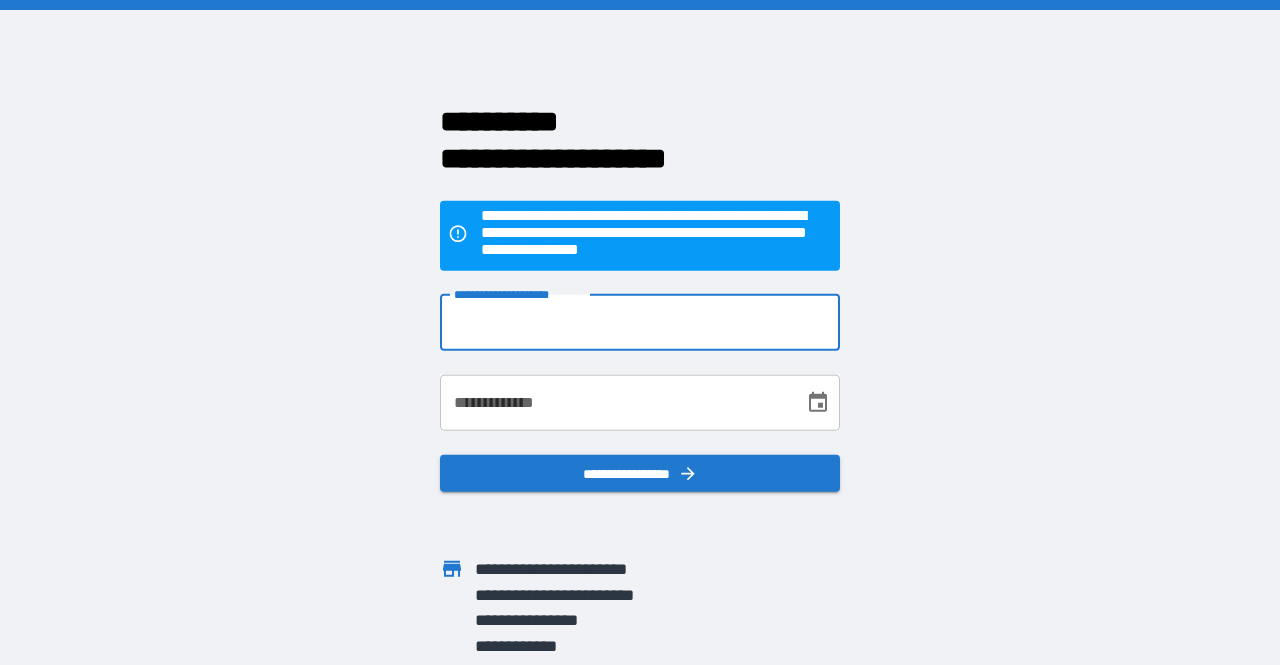 click on "**********" at bounding box center [640, 332] 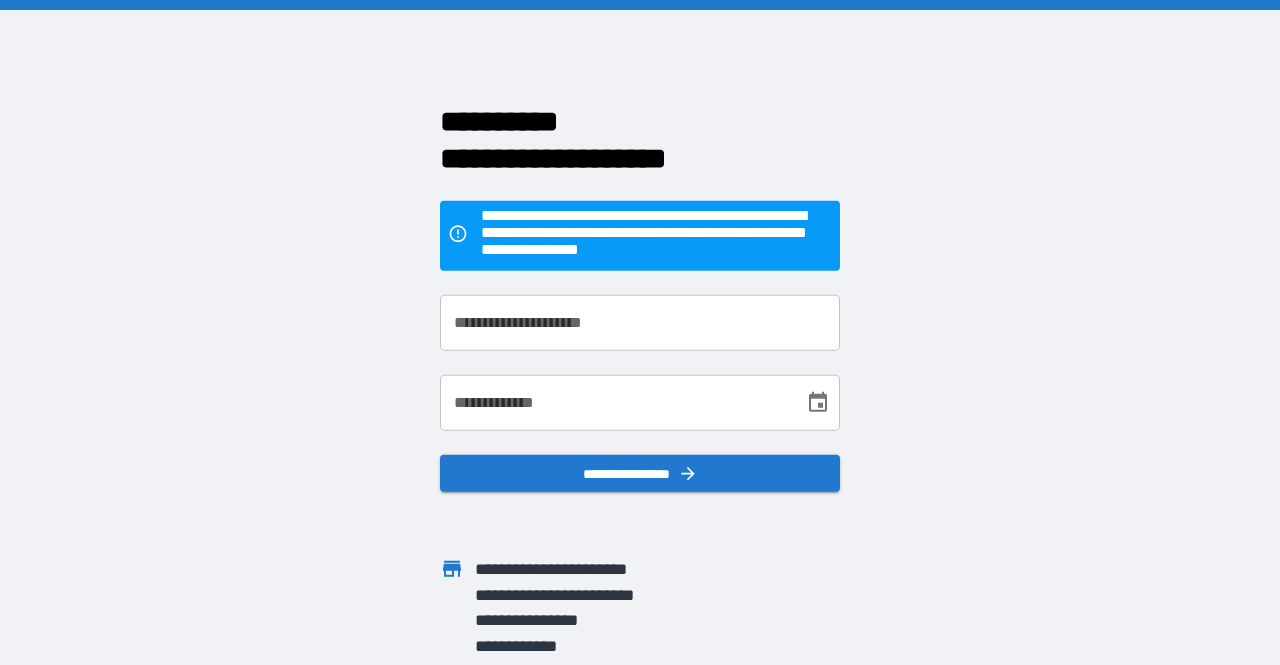 click on "**********" at bounding box center (640, 322) 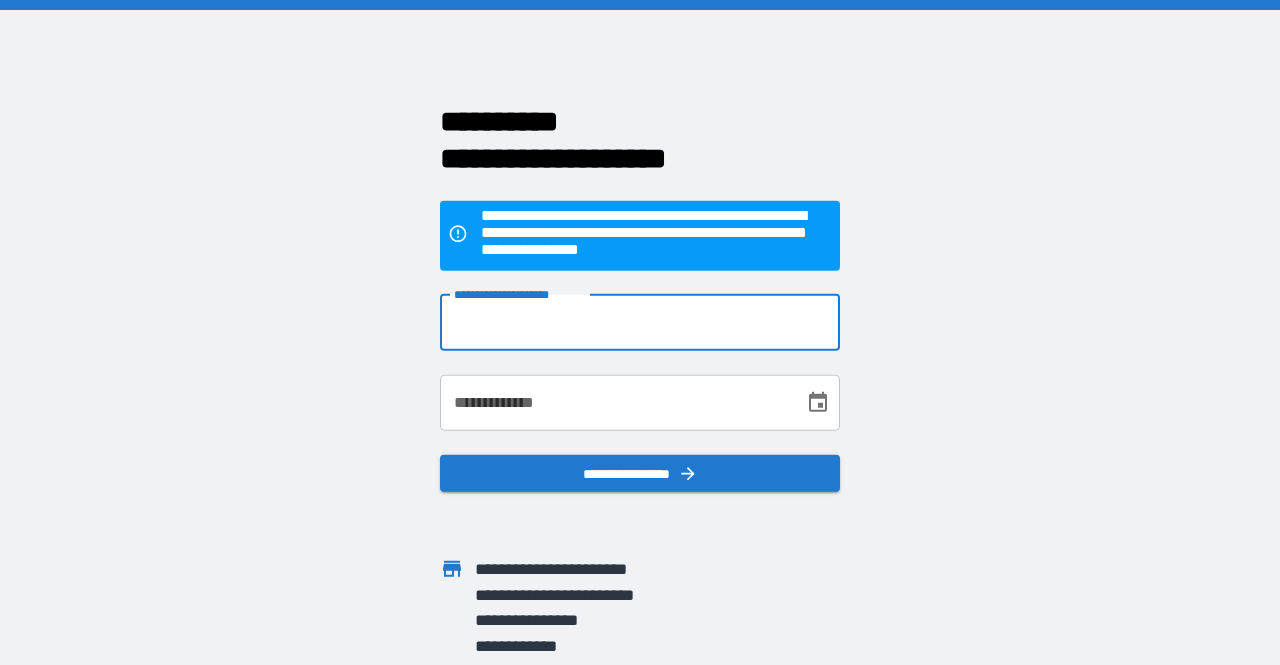 type on "**********" 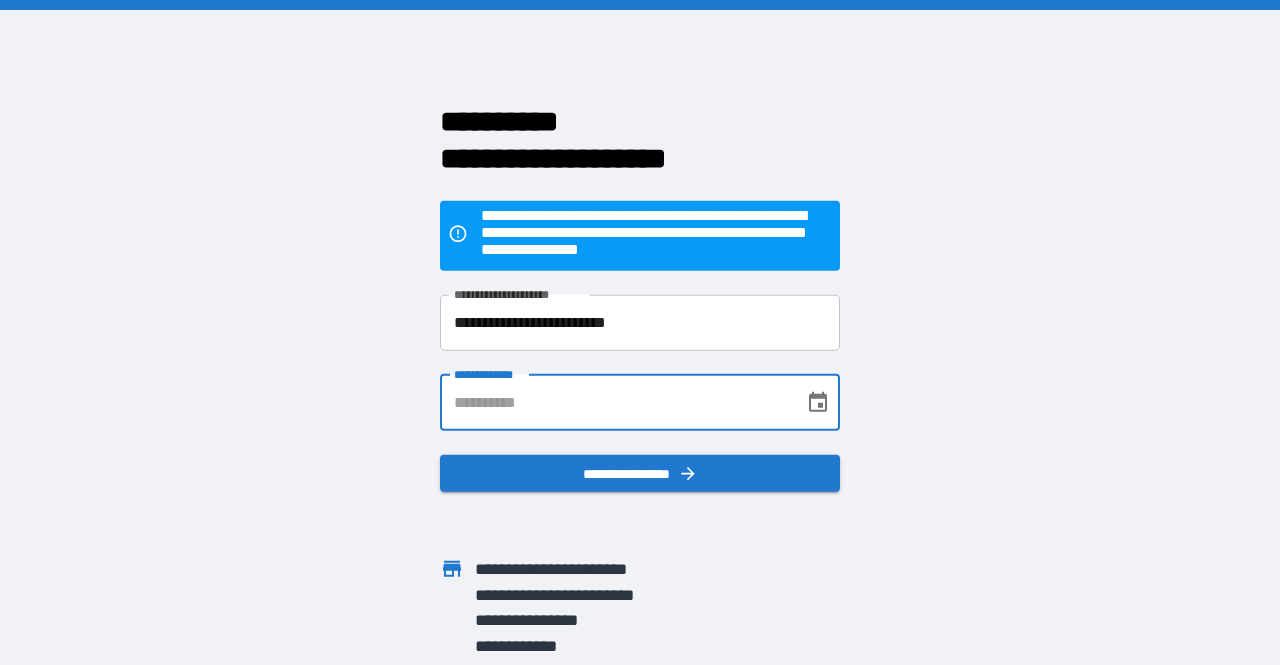click on "**********" at bounding box center [615, 402] 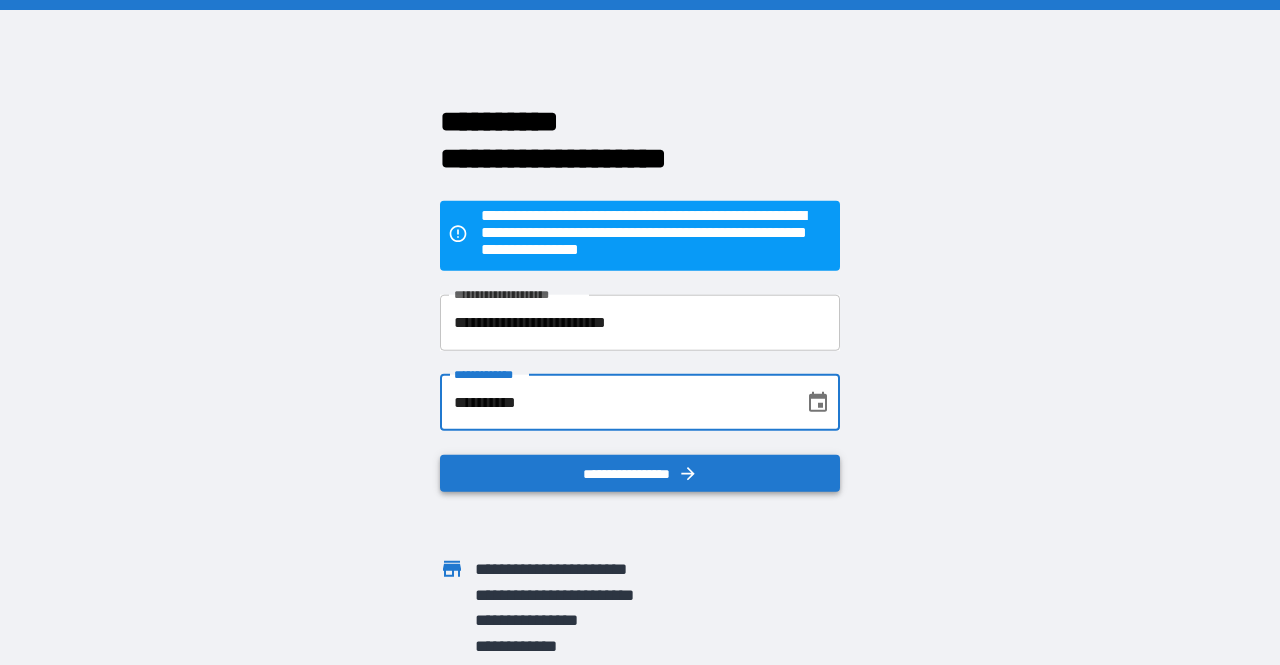 type on "**********" 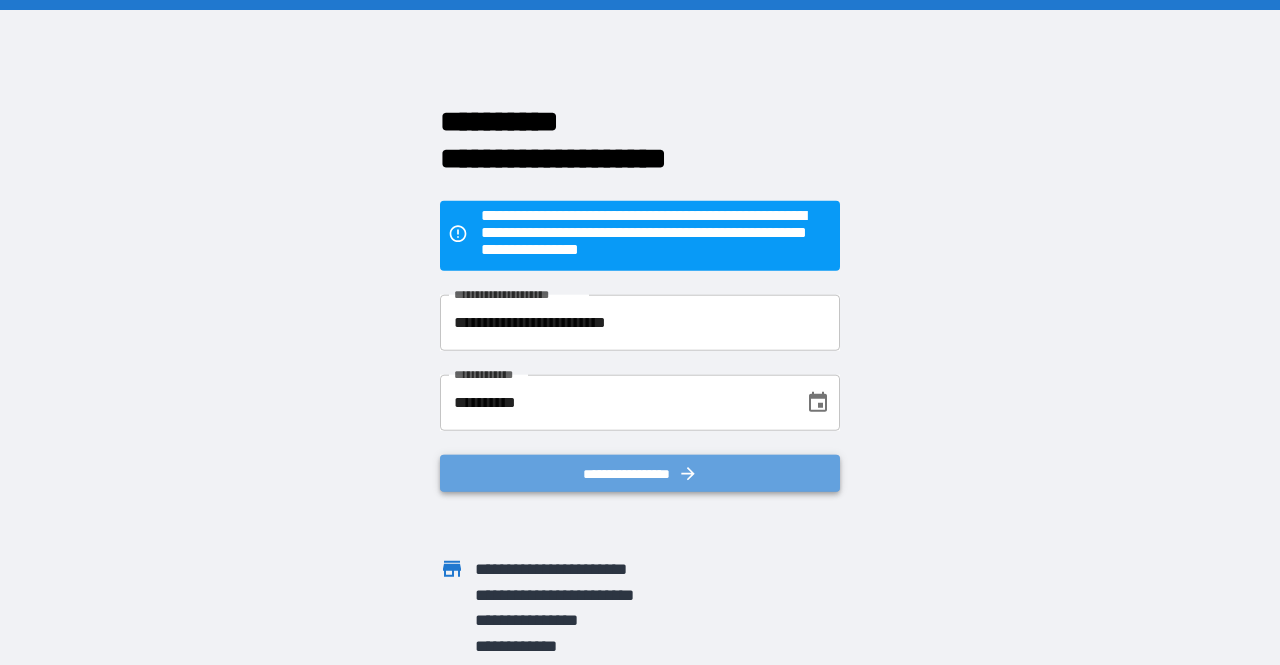 click on "**********" at bounding box center (640, 473) 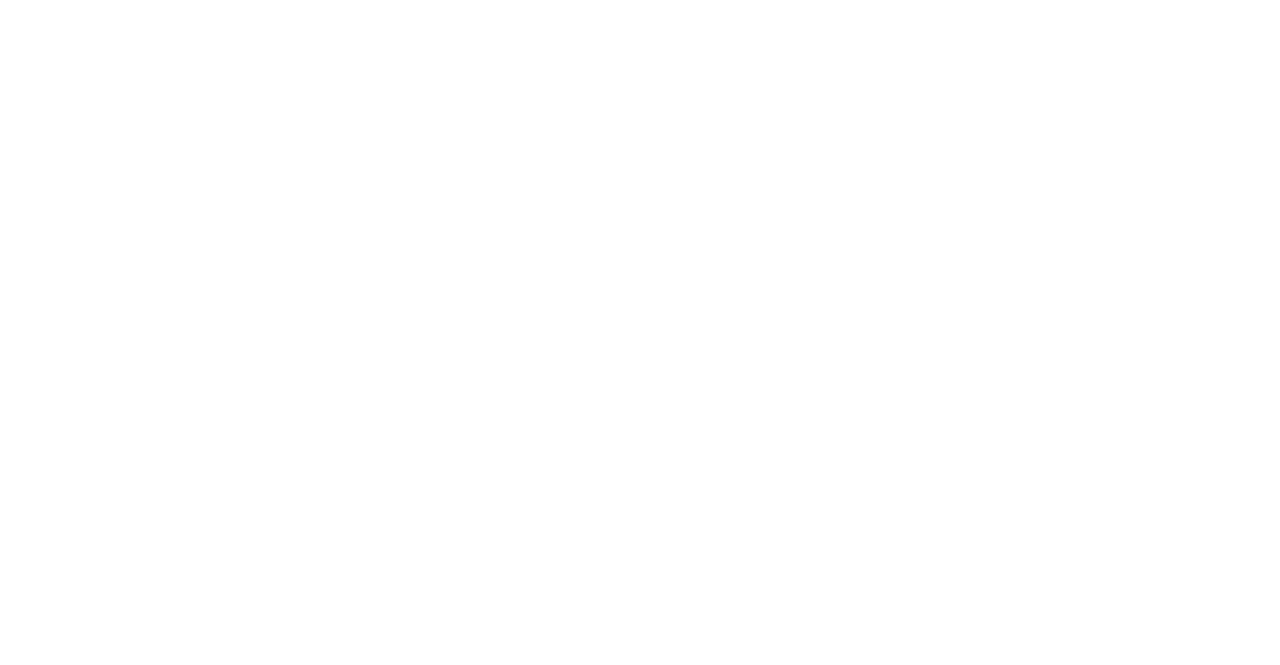 scroll, scrollTop: 0, scrollLeft: 0, axis: both 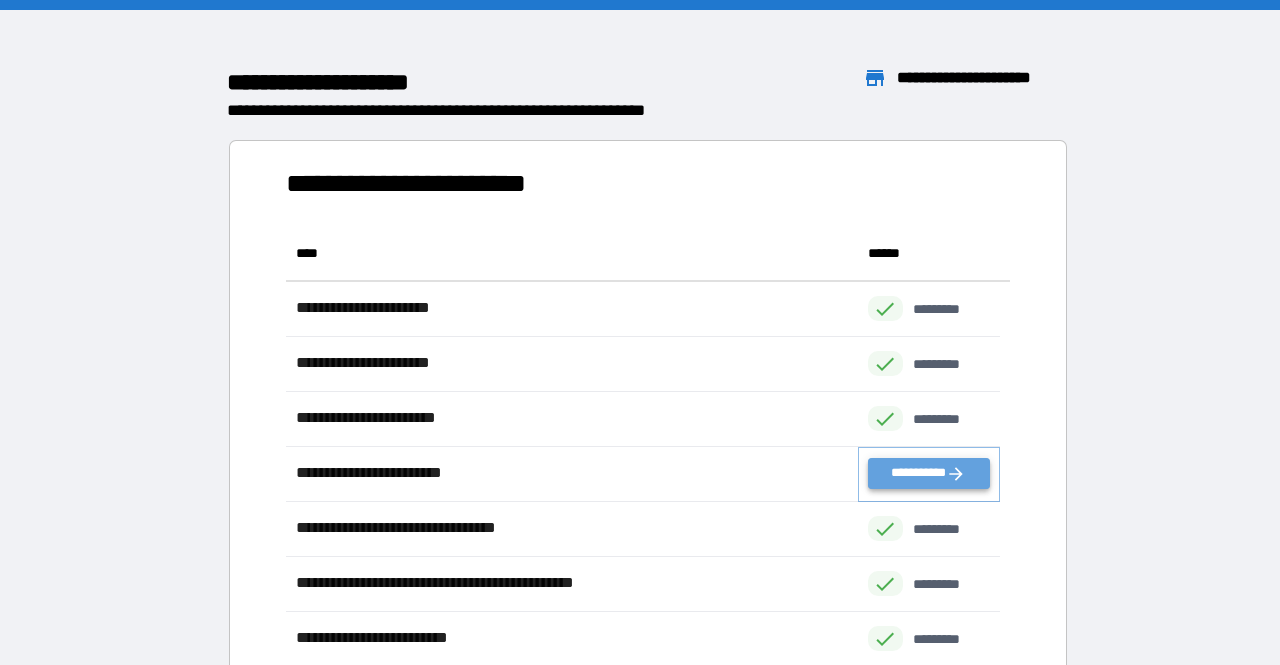 click on "**********" at bounding box center (929, 473) 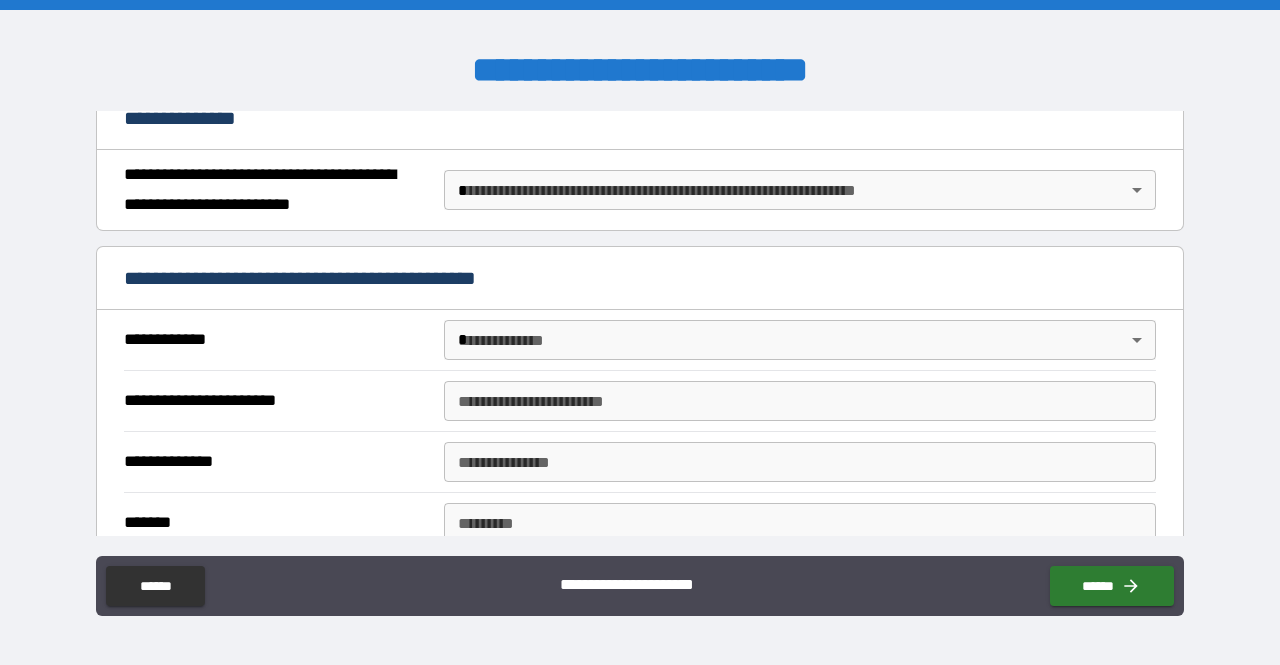 scroll, scrollTop: 258, scrollLeft: 0, axis: vertical 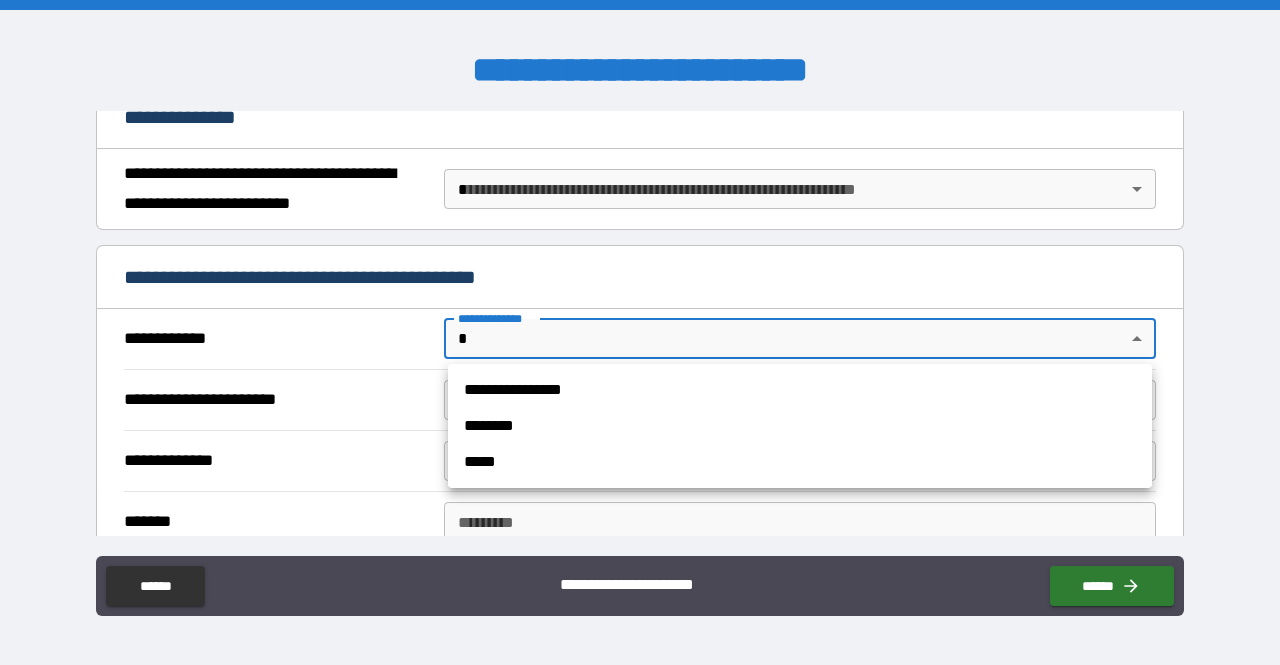click on "**********" at bounding box center (640, 332) 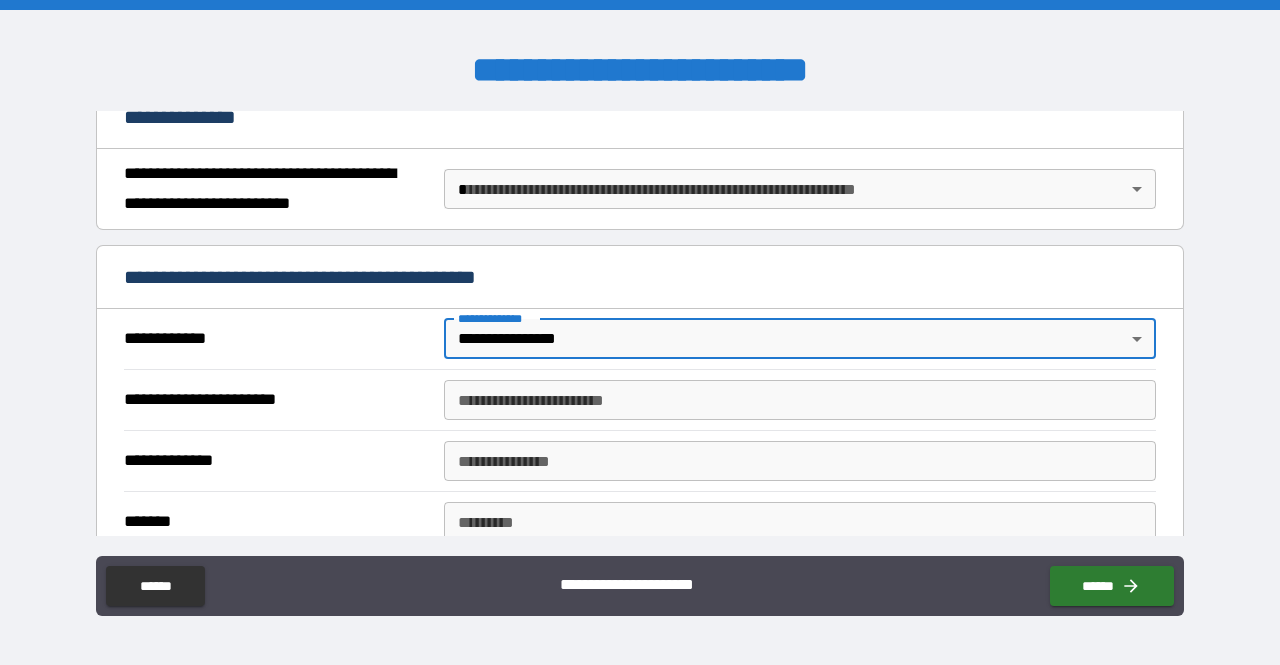 click on "**********" at bounding box center (800, 400) 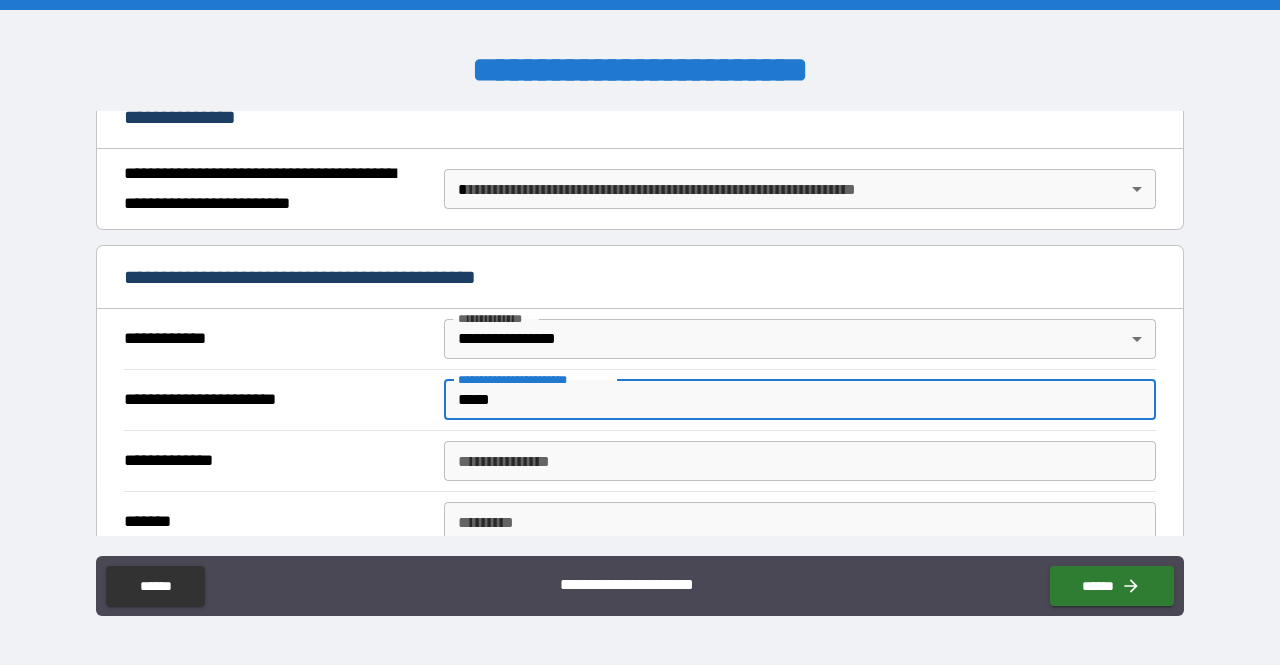 type on "*****" 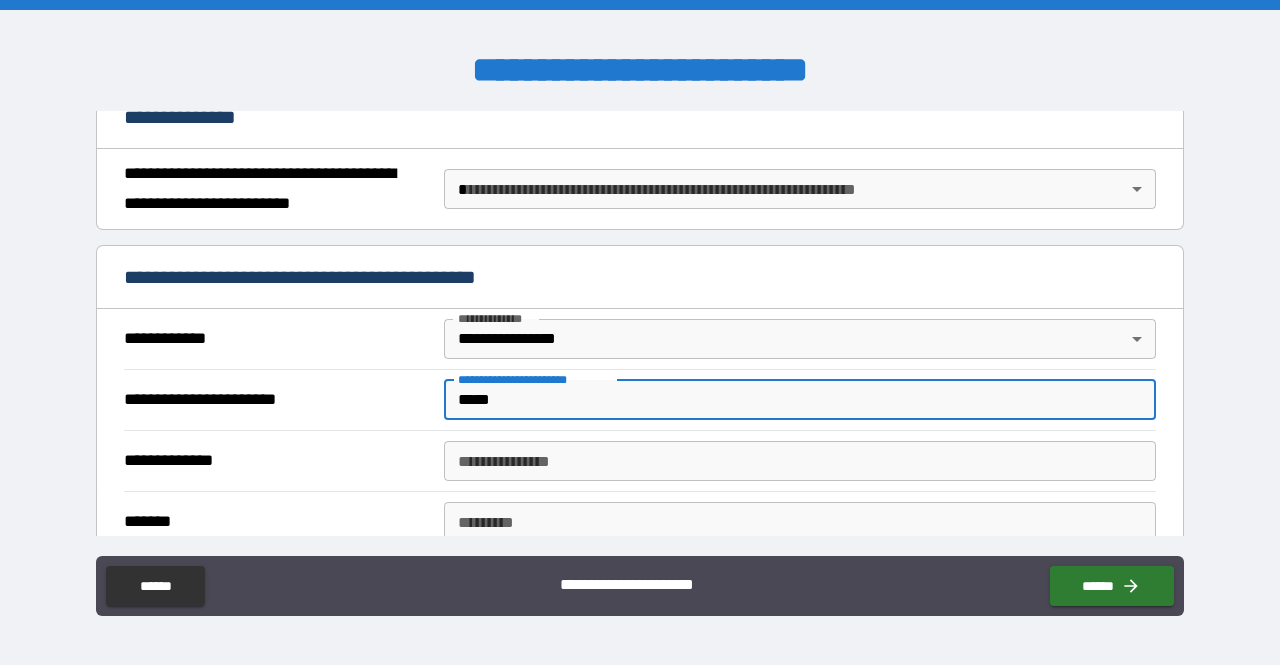 click on "**********" at bounding box center [800, 461] 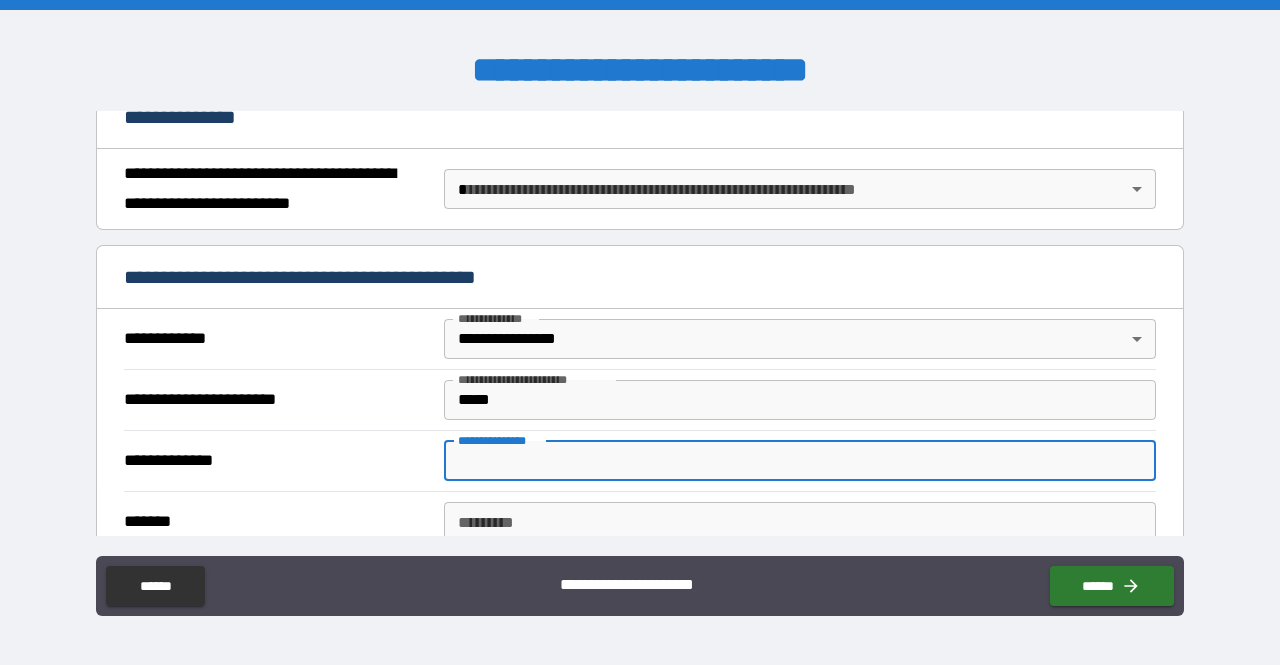 click on "*******   *" at bounding box center [800, 522] 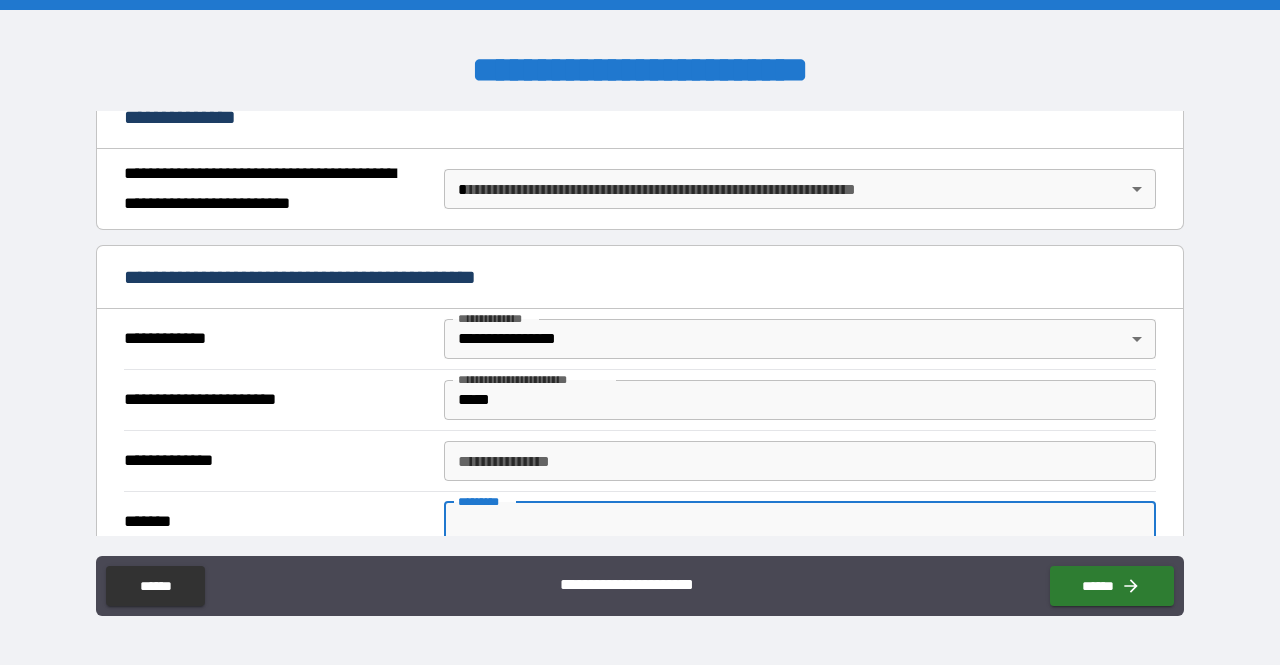 paste on "*******" 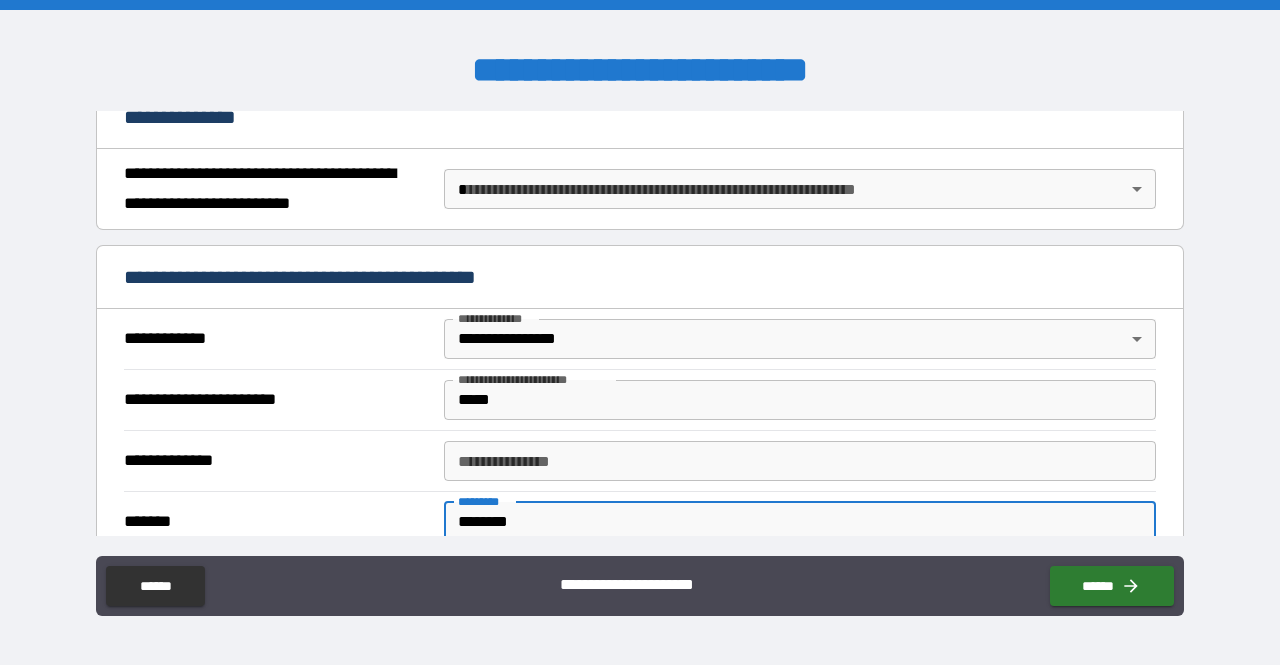 type on "*******" 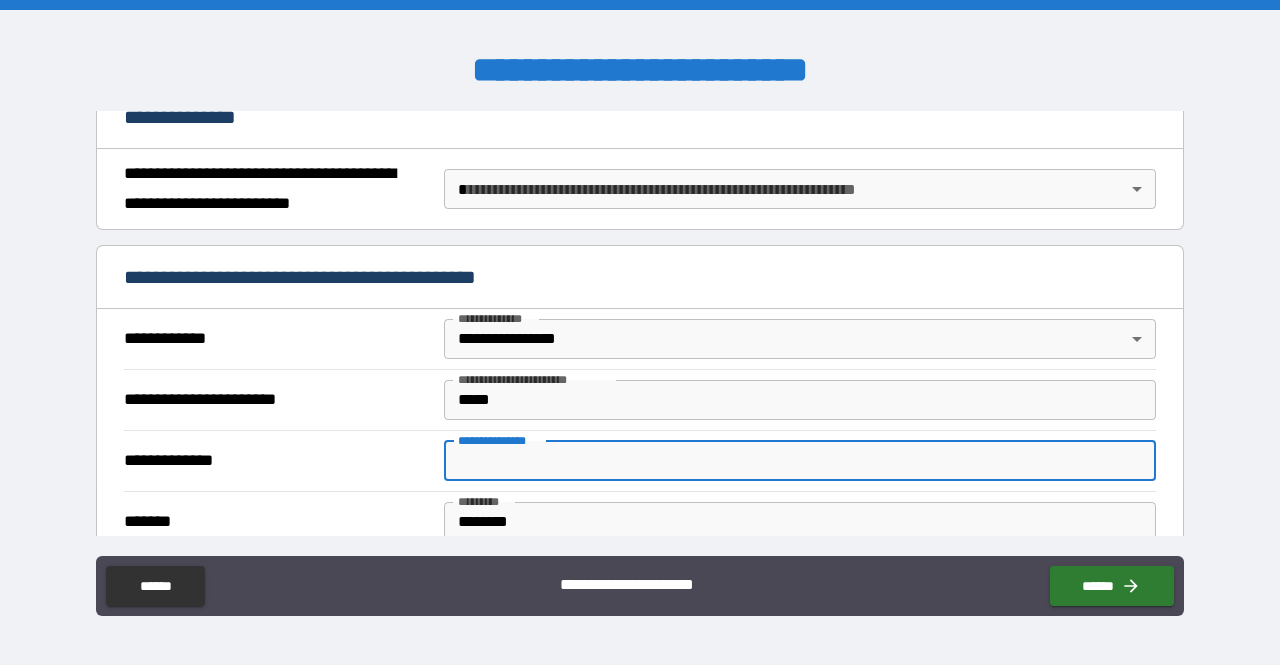 paste on "*********" 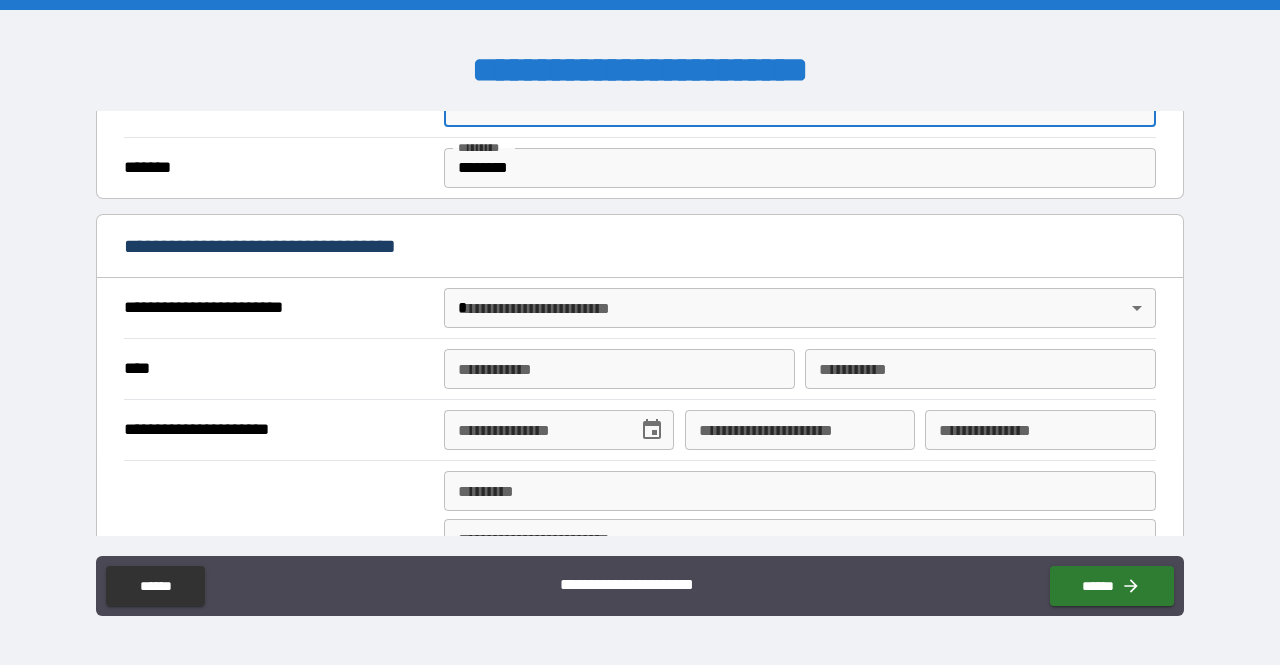 scroll, scrollTop: 614, scrollLeft: 0, axis: vertical 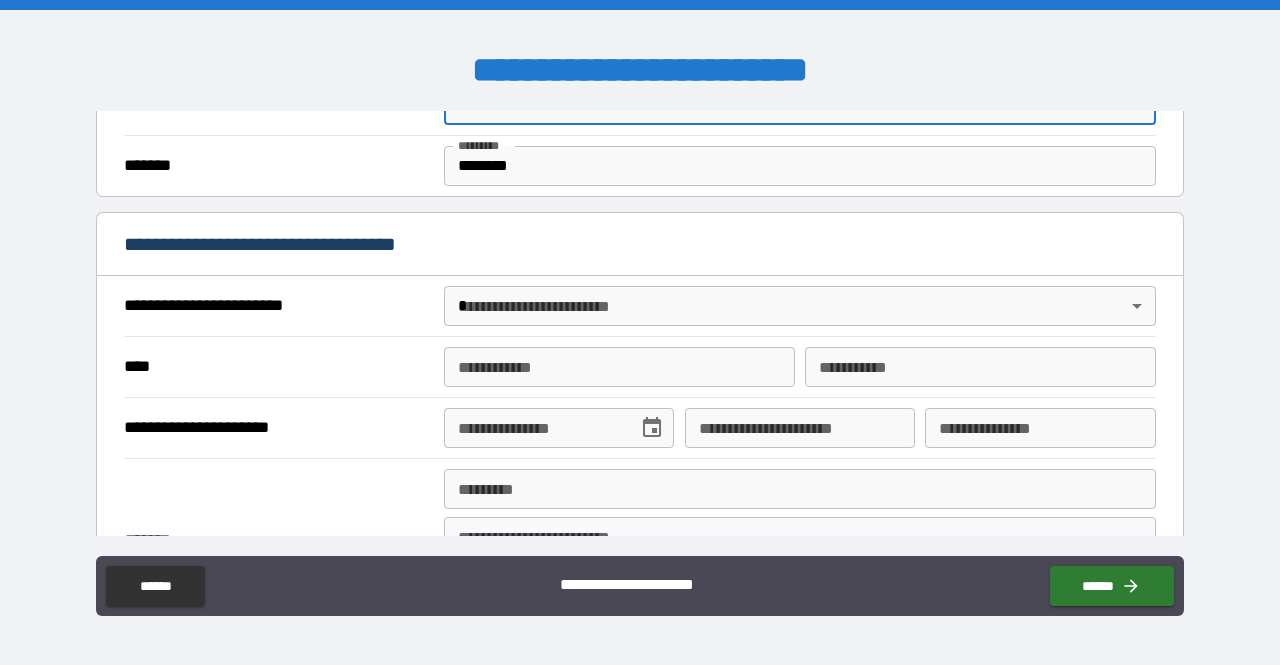 type on "*********" 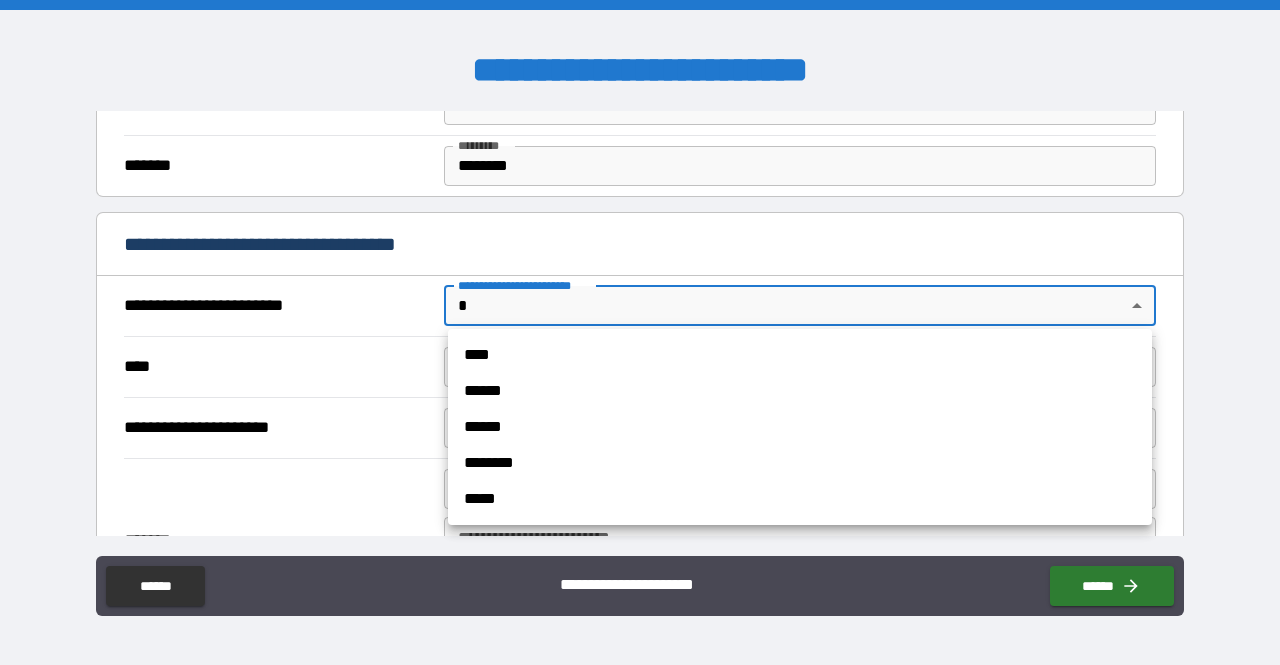click on "**********" at bounding box center [640, 332] 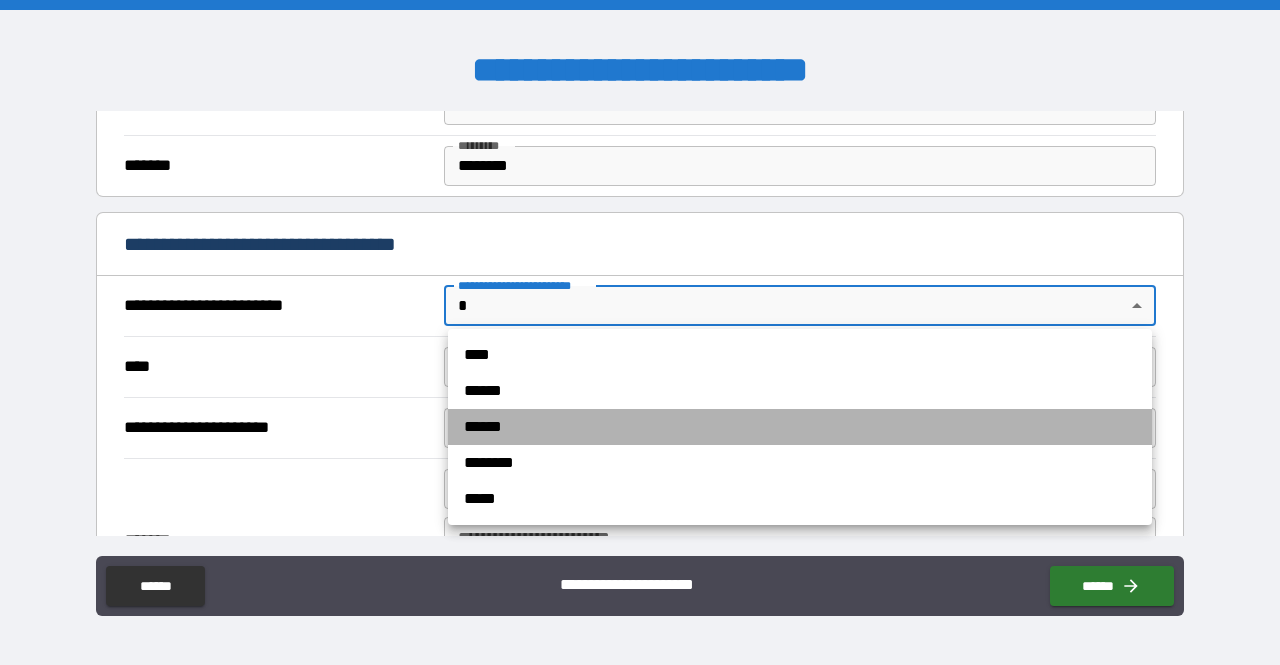 click on "******" at bounding box center (800, 427) 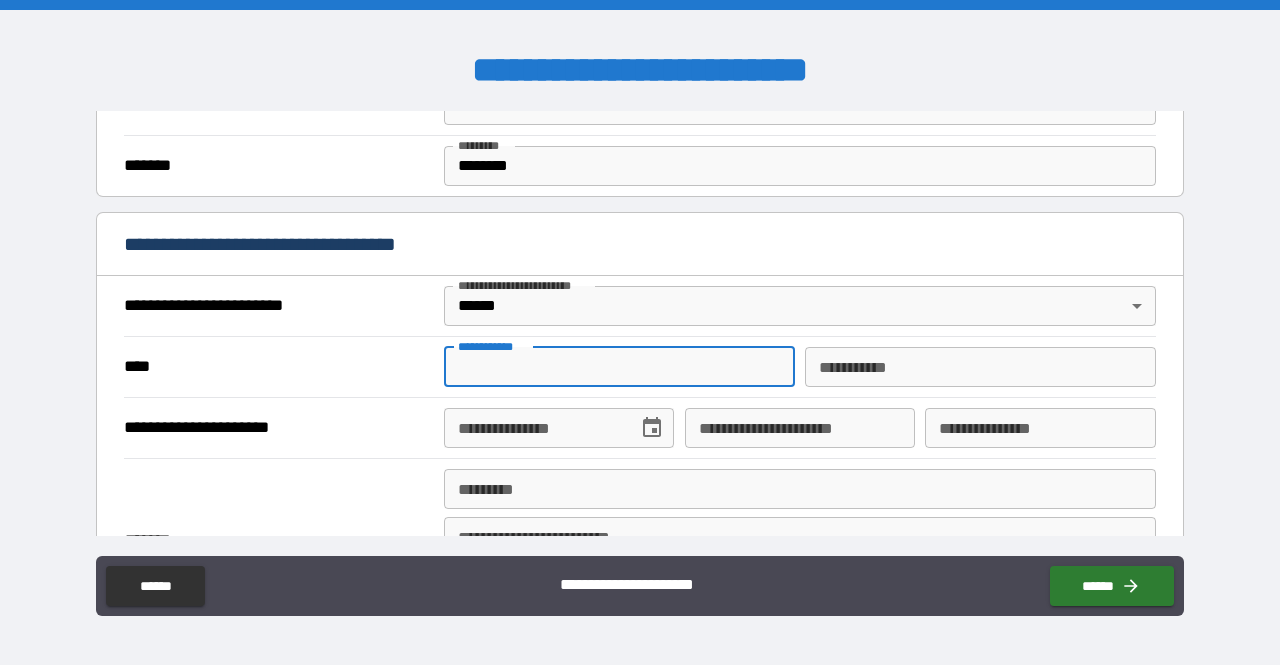 click on "**********" at bounding box center [619, 367] 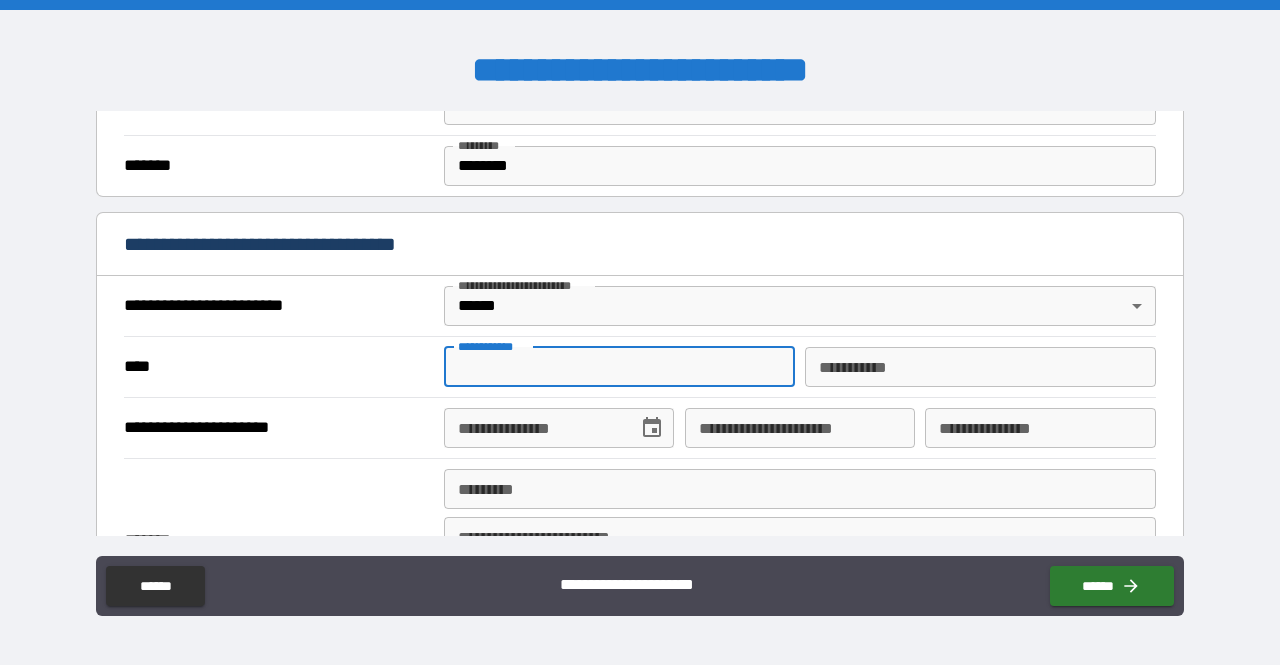 type on "********" 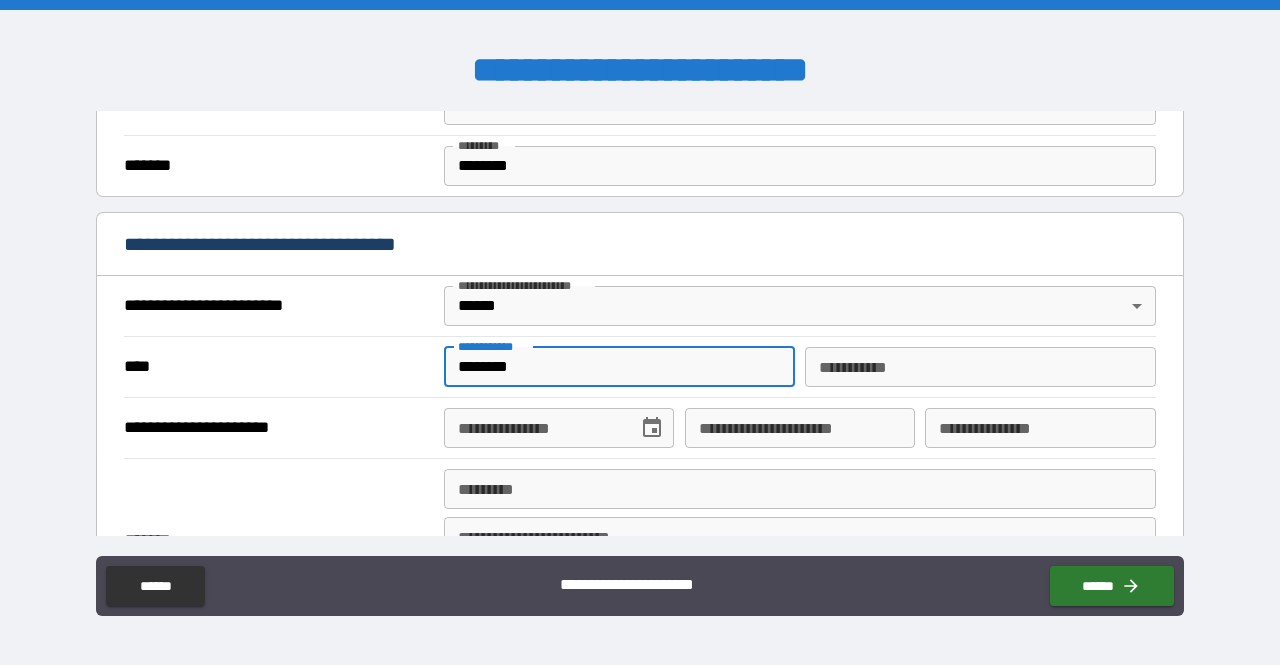 type on "*********" 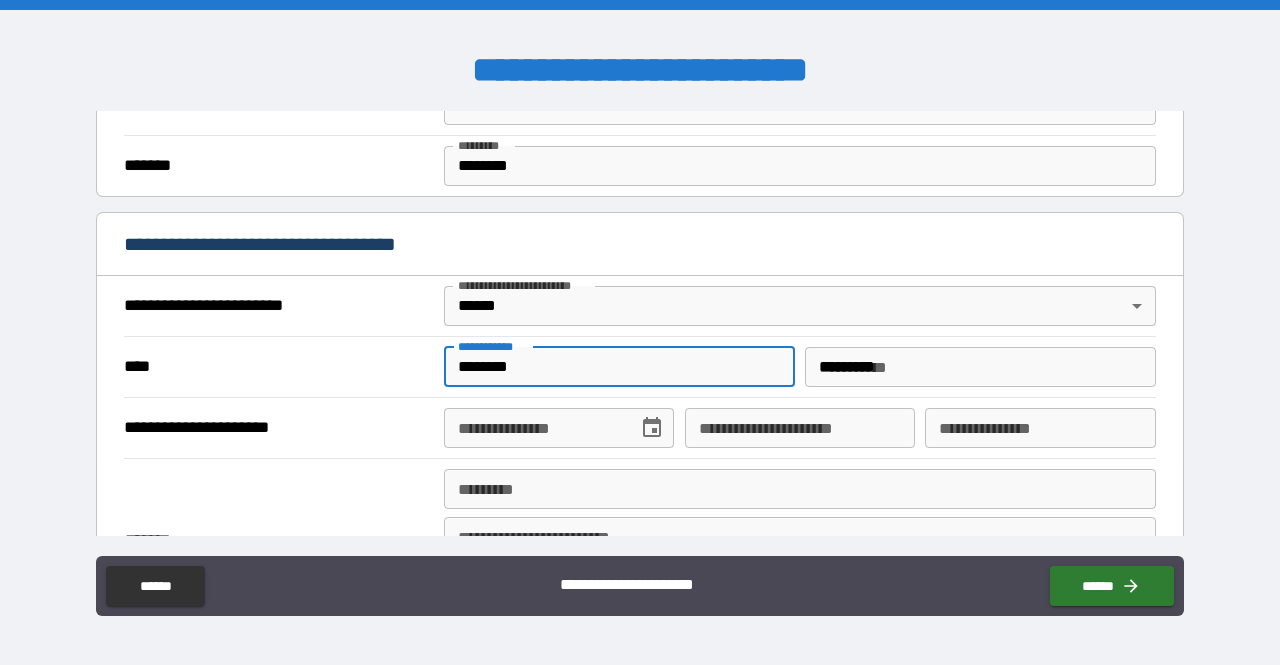 type on "**********" 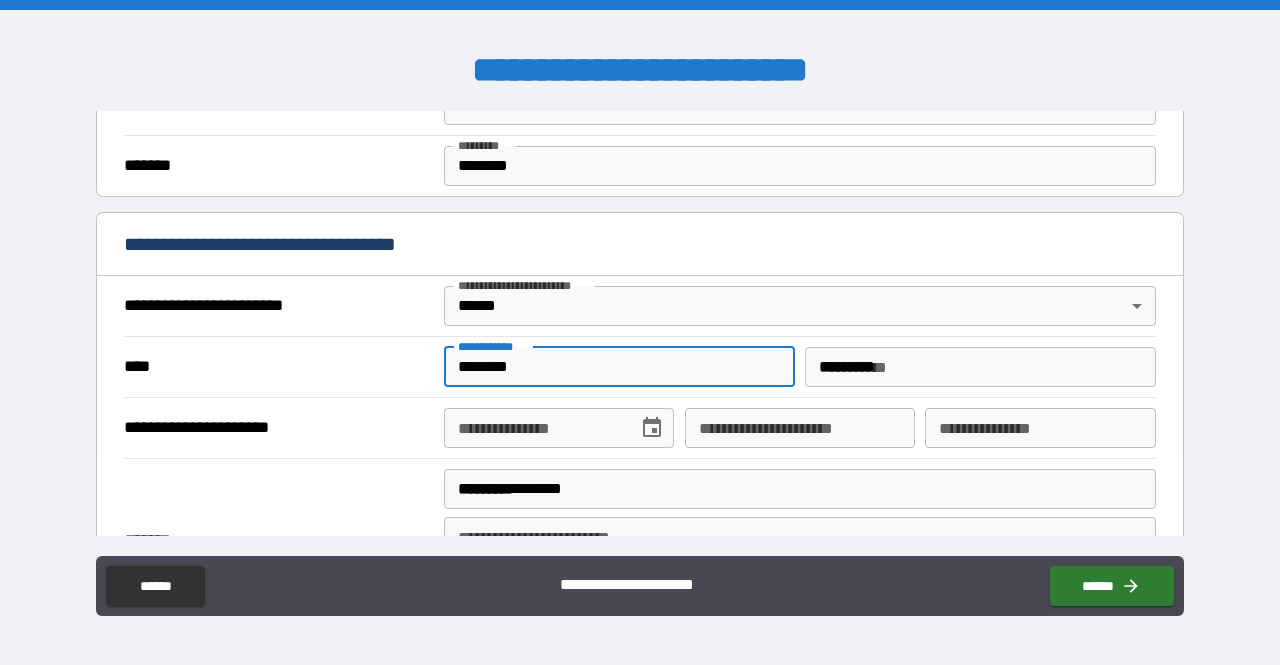 type on "**********" 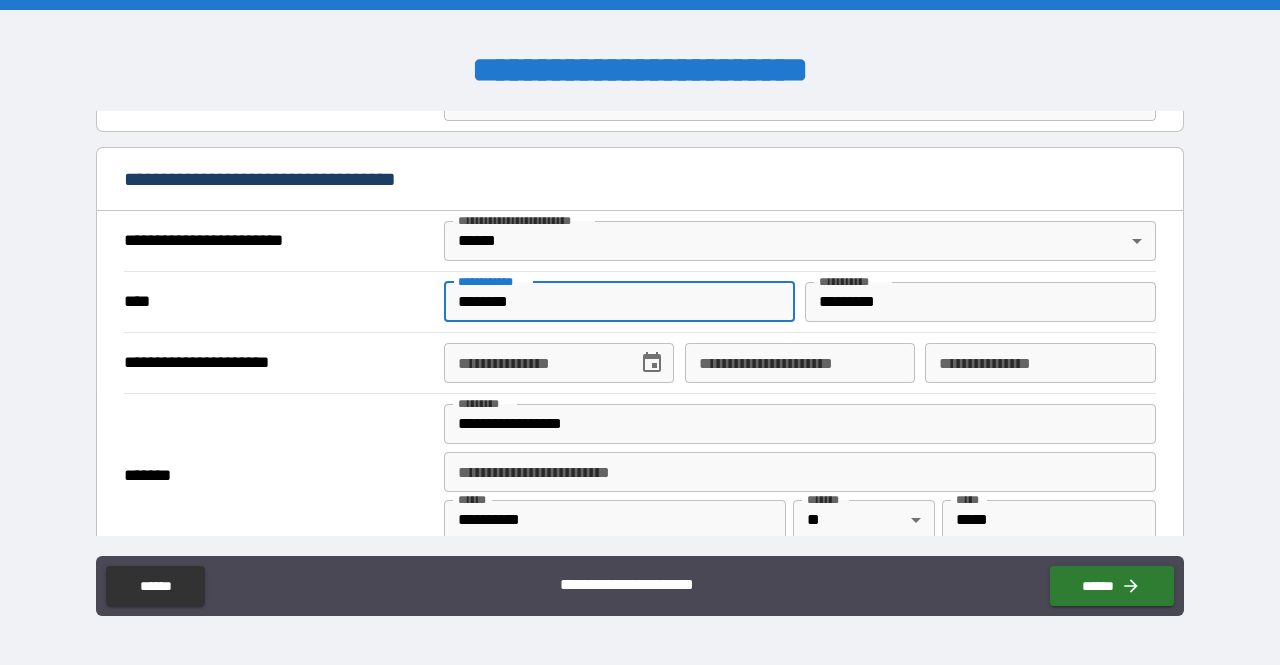 scroll, scrollTop: 682, scrollLeft: 0, axis: vertical 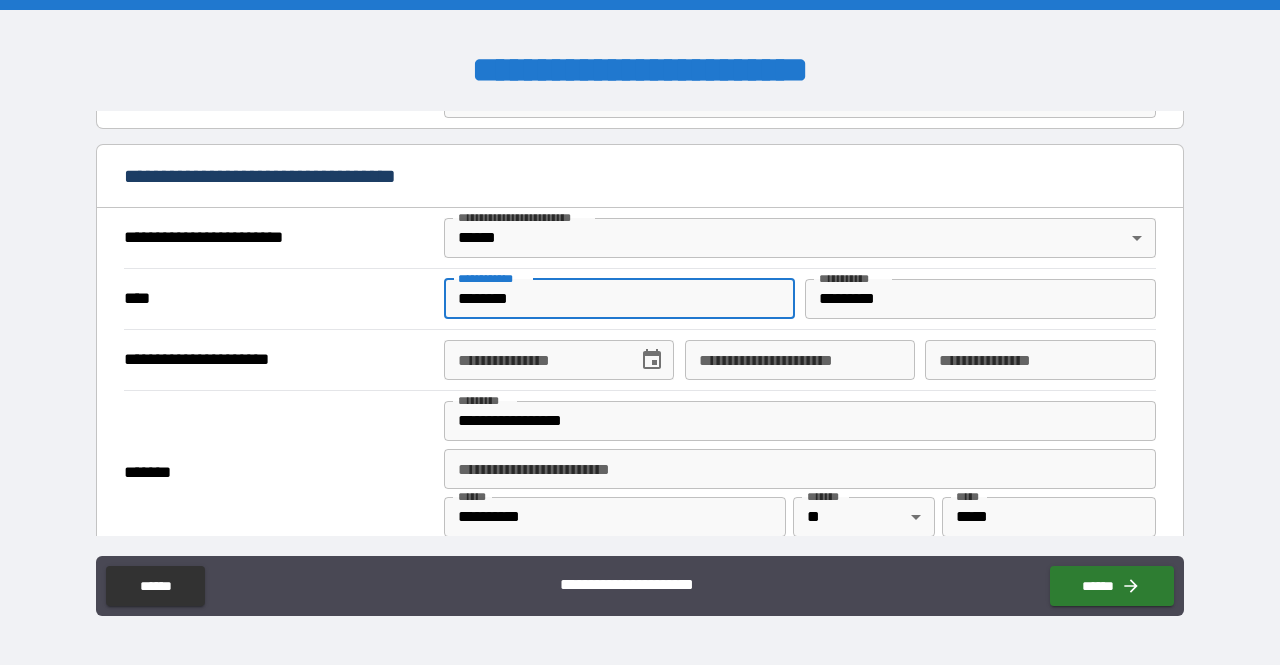 click on "**********" at bounding box center [534, 360] 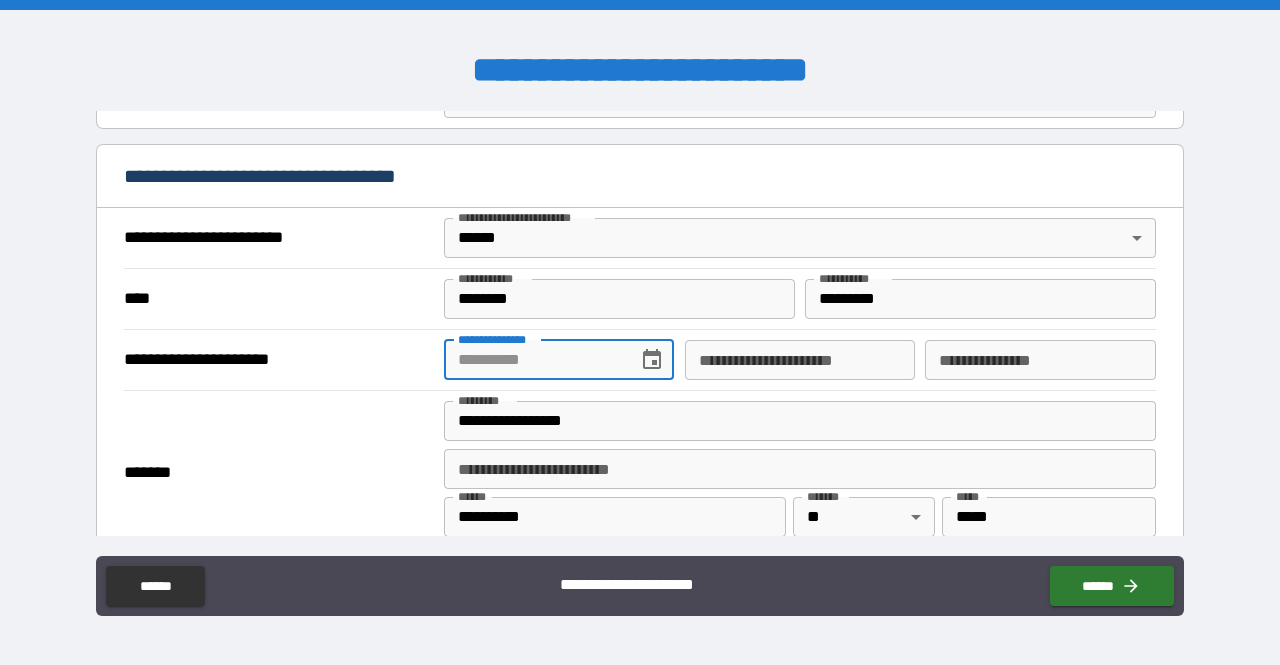 click 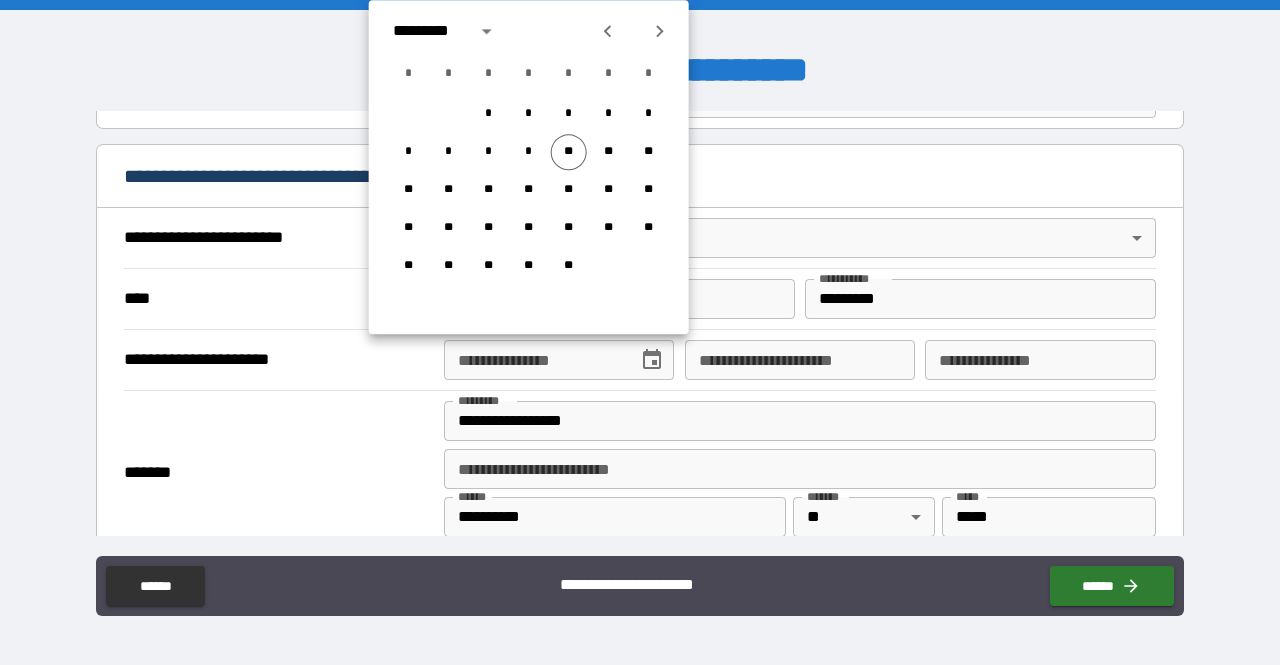 click 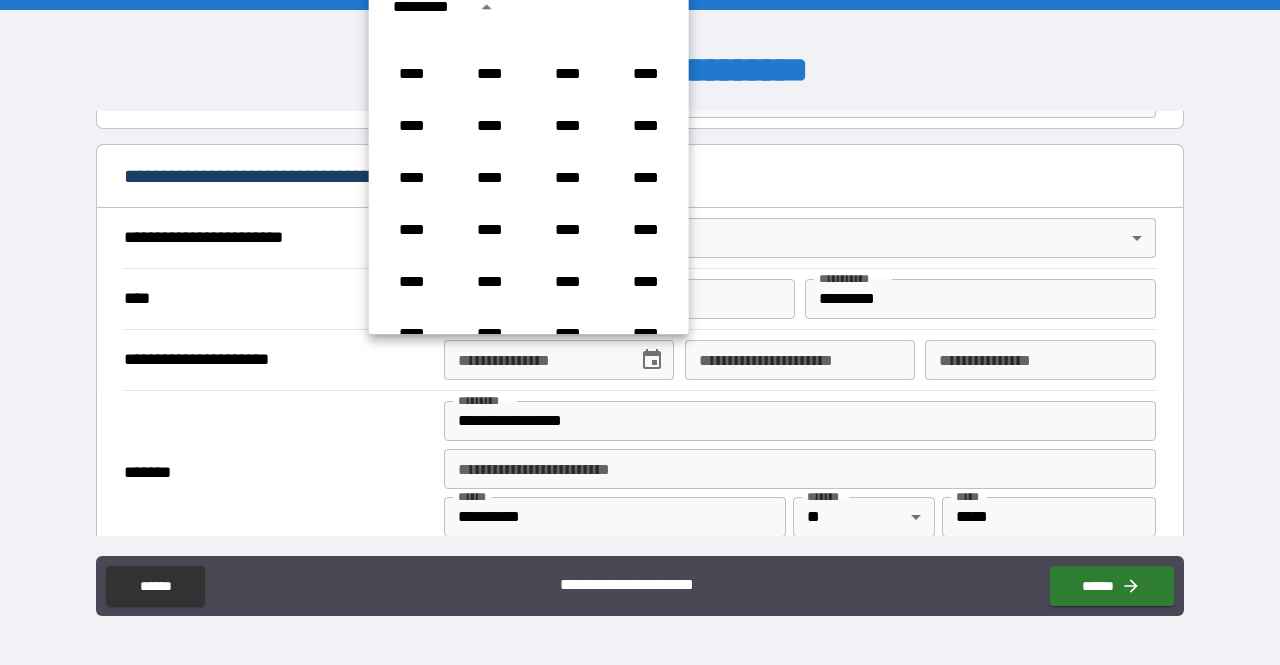 scroll, scrollTop: 1020, scrollLeft: 0, axis: vertical 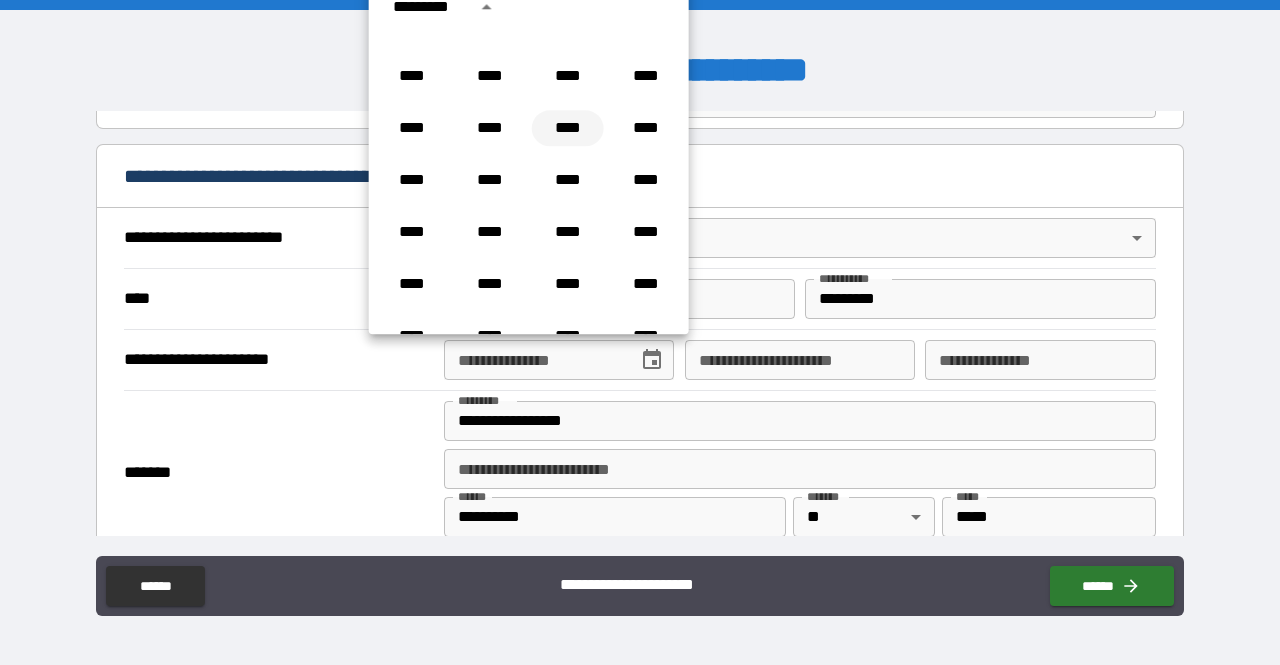 click on "****" at bounding box center [568, 128] 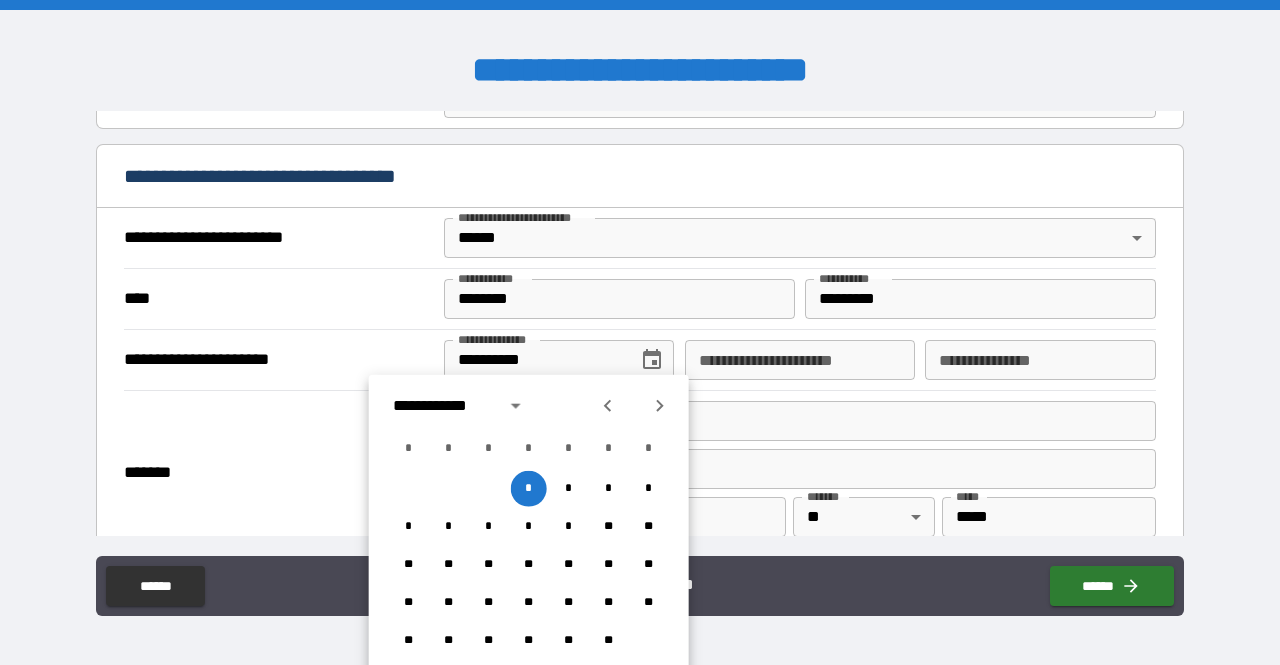 click 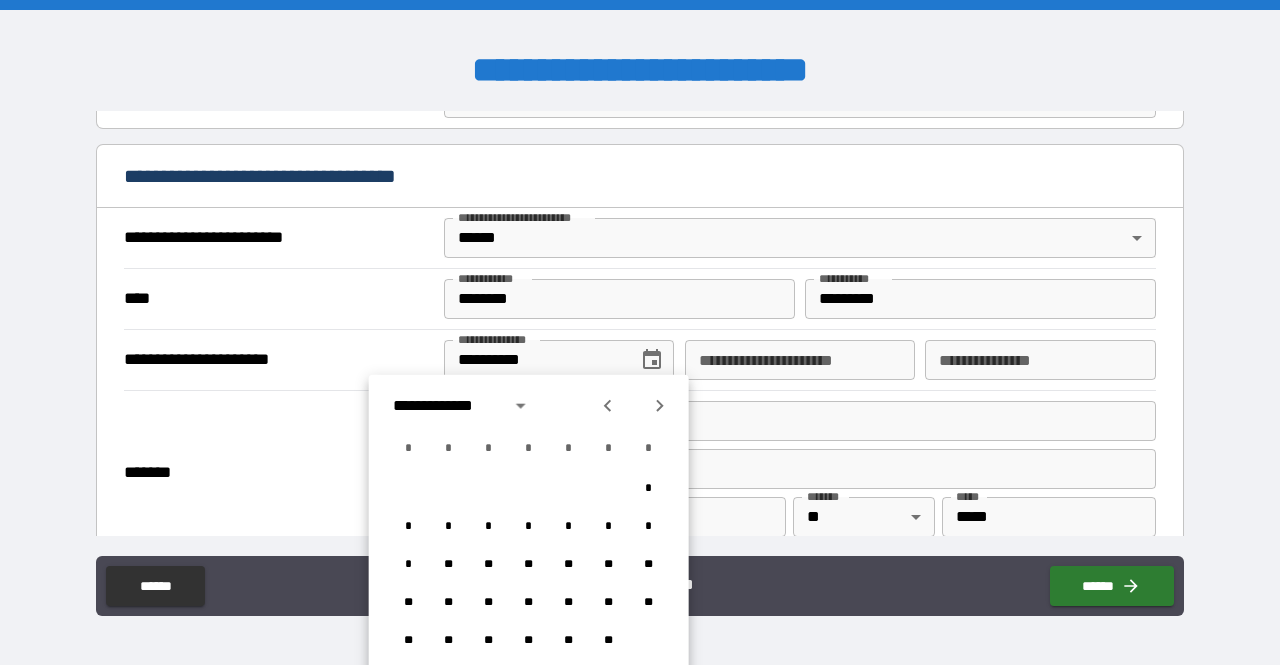 click 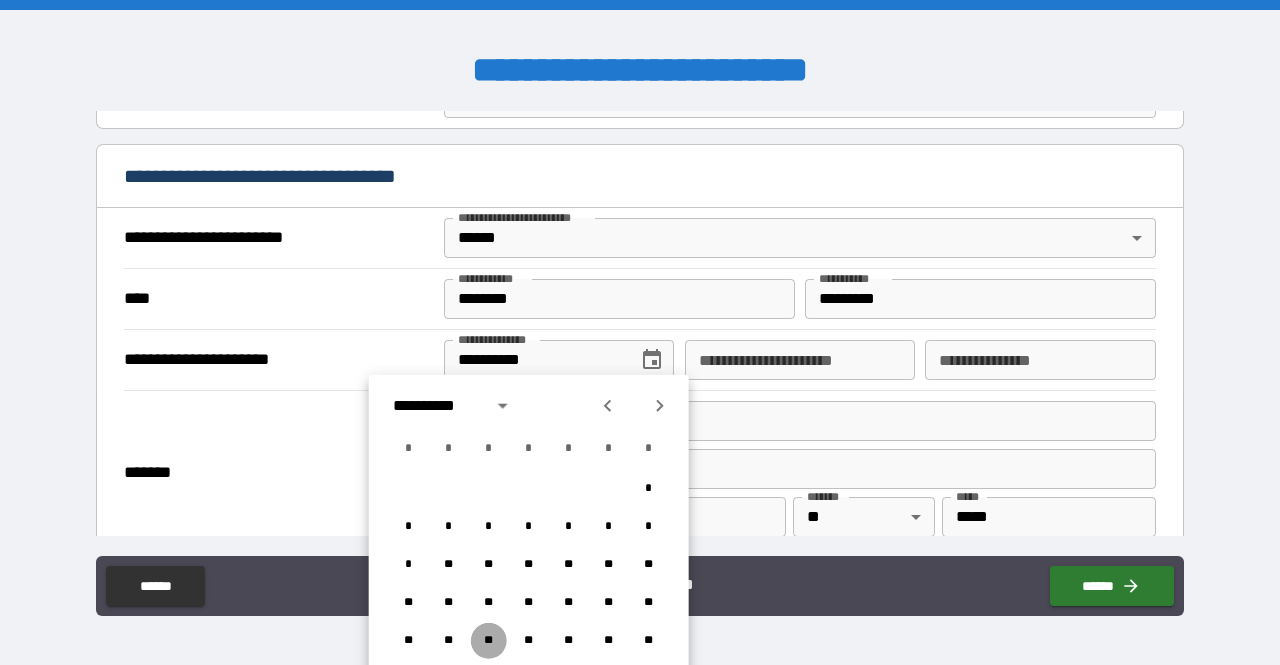click on "**" at bounding box center [489, 641] 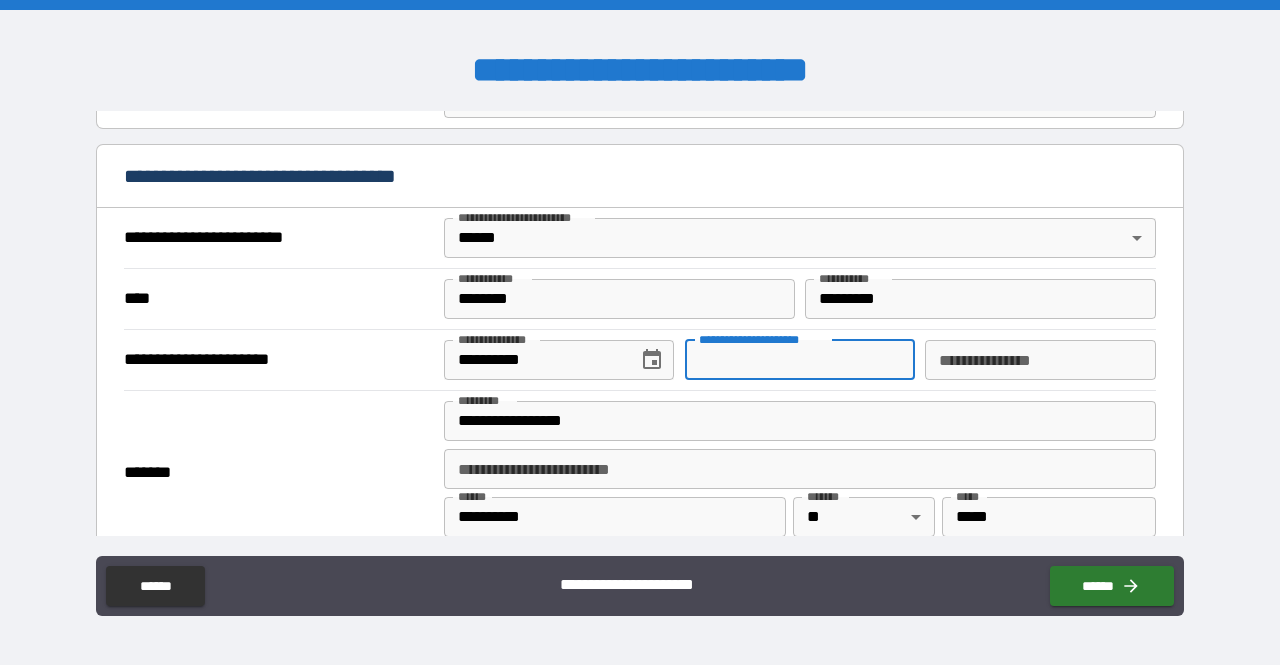 click on "**********" at bounding box center (800, 360) 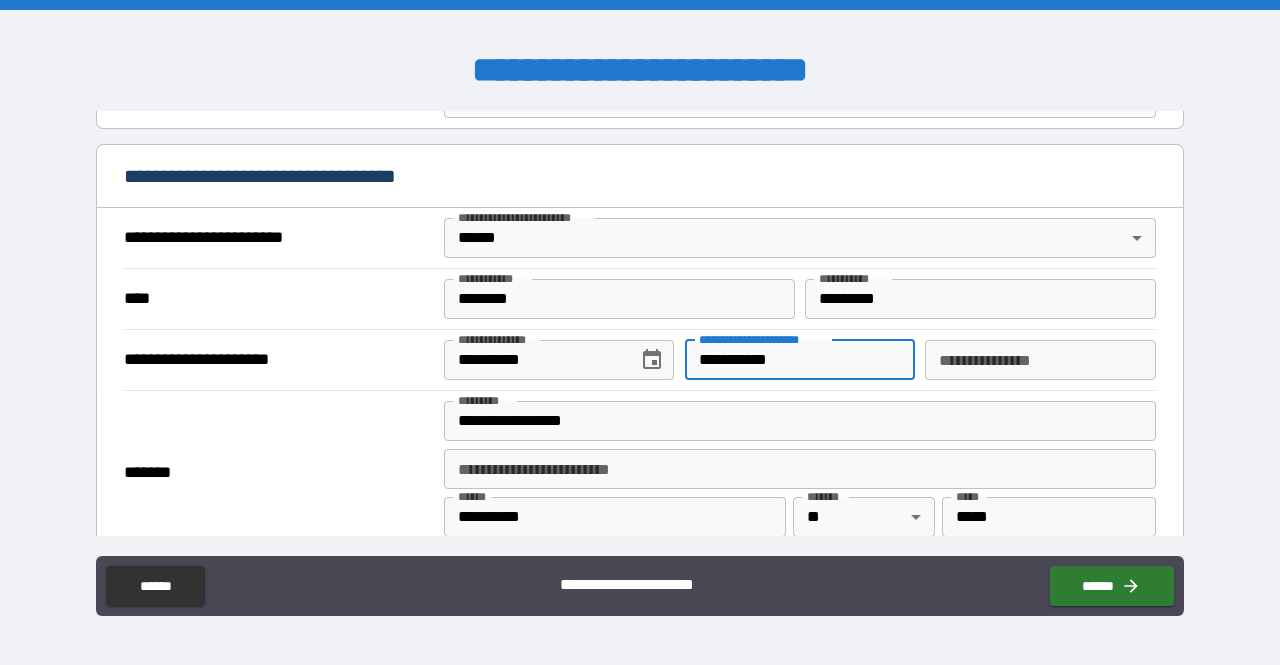 type on "**********" 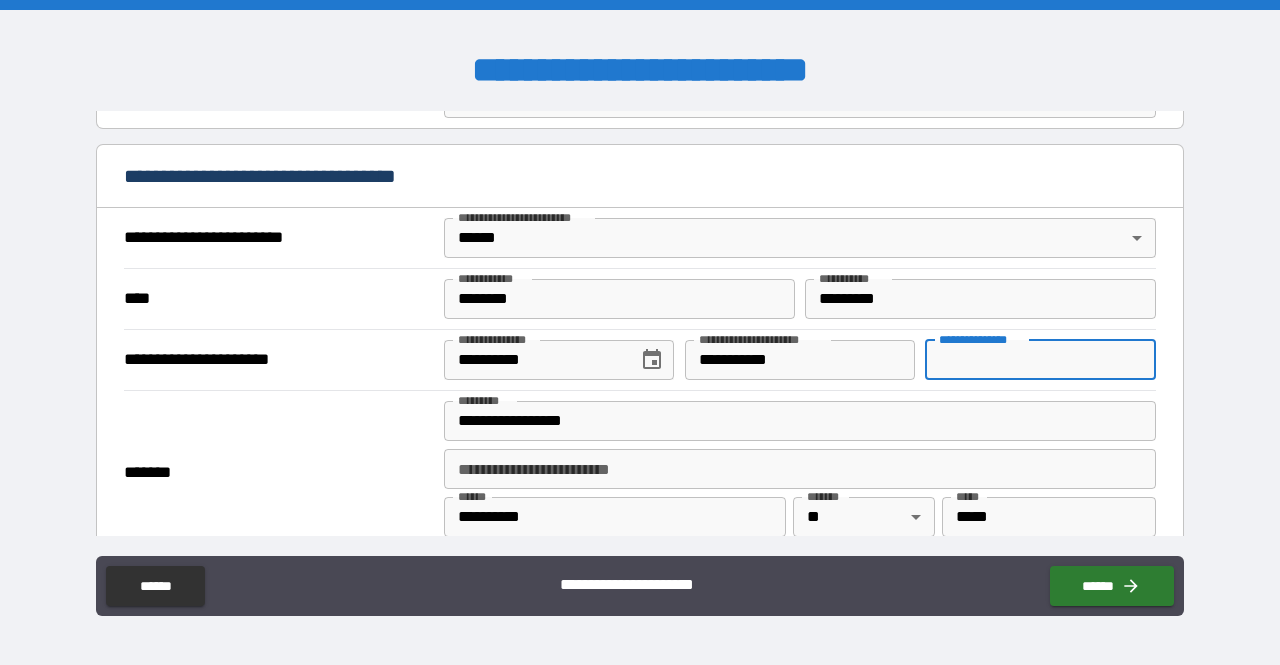 click on "**********" at bounding box center [1040, 360] 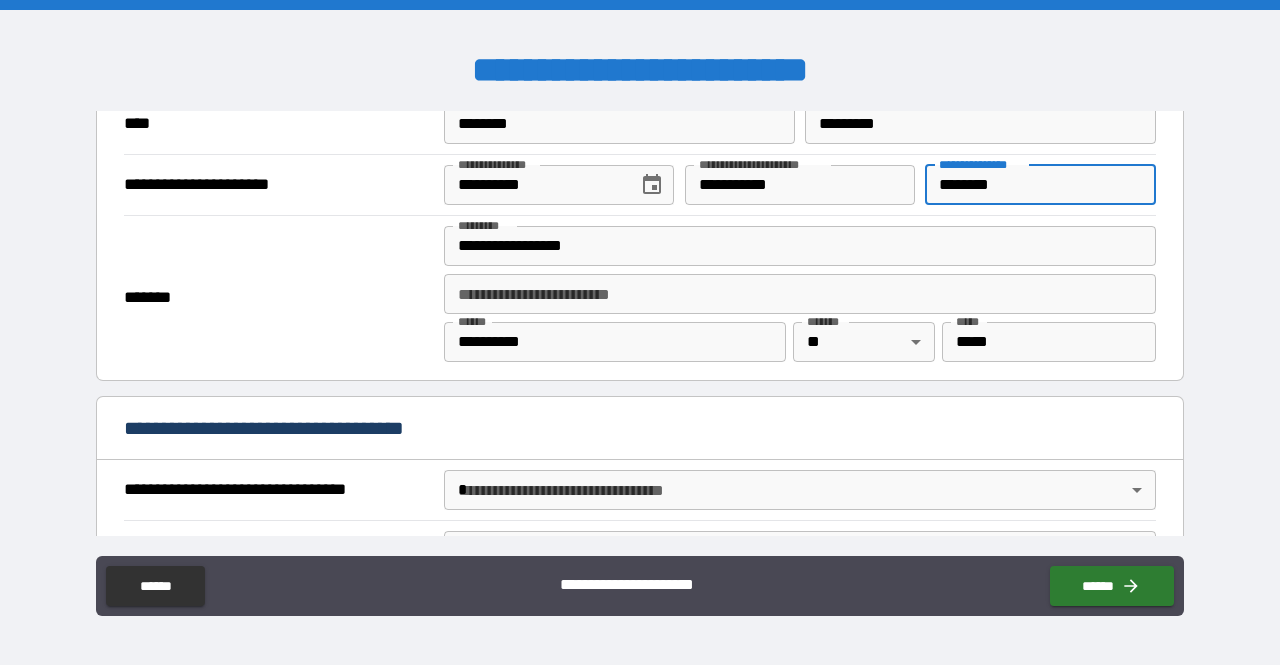 scroll, scrollTop: 872, scrollLeft: 0, axis: vertical 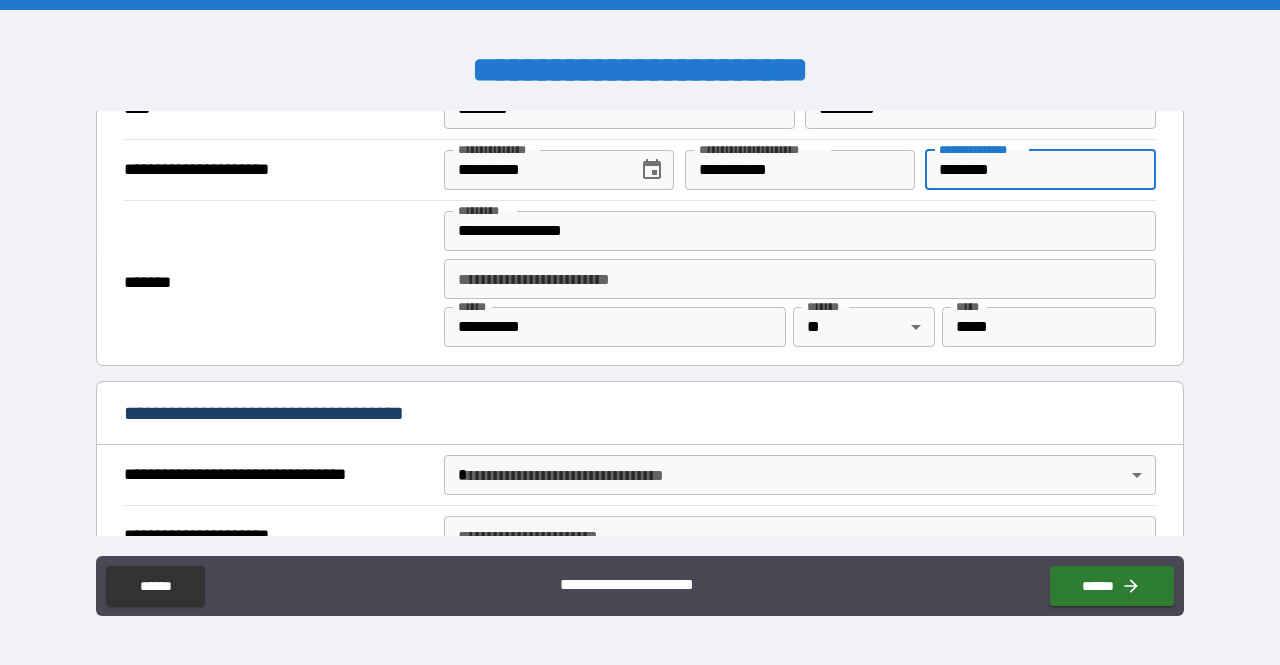 type on "********" 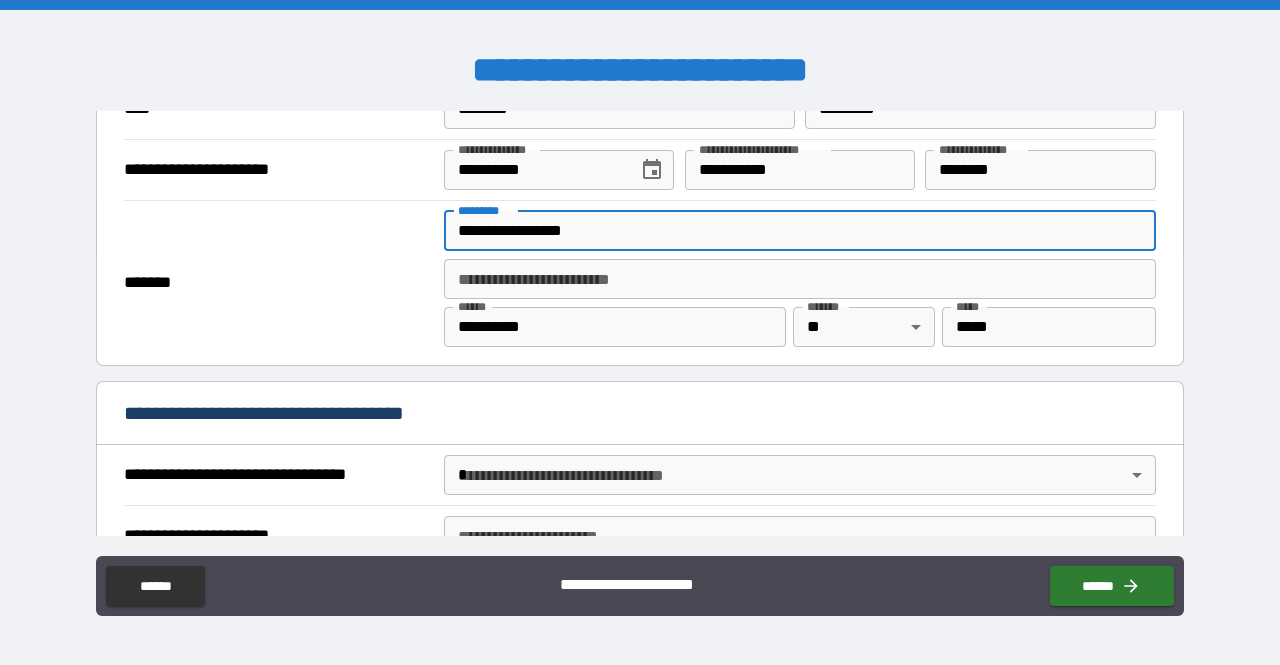 click on "**********" at bounding box center (800, 231) 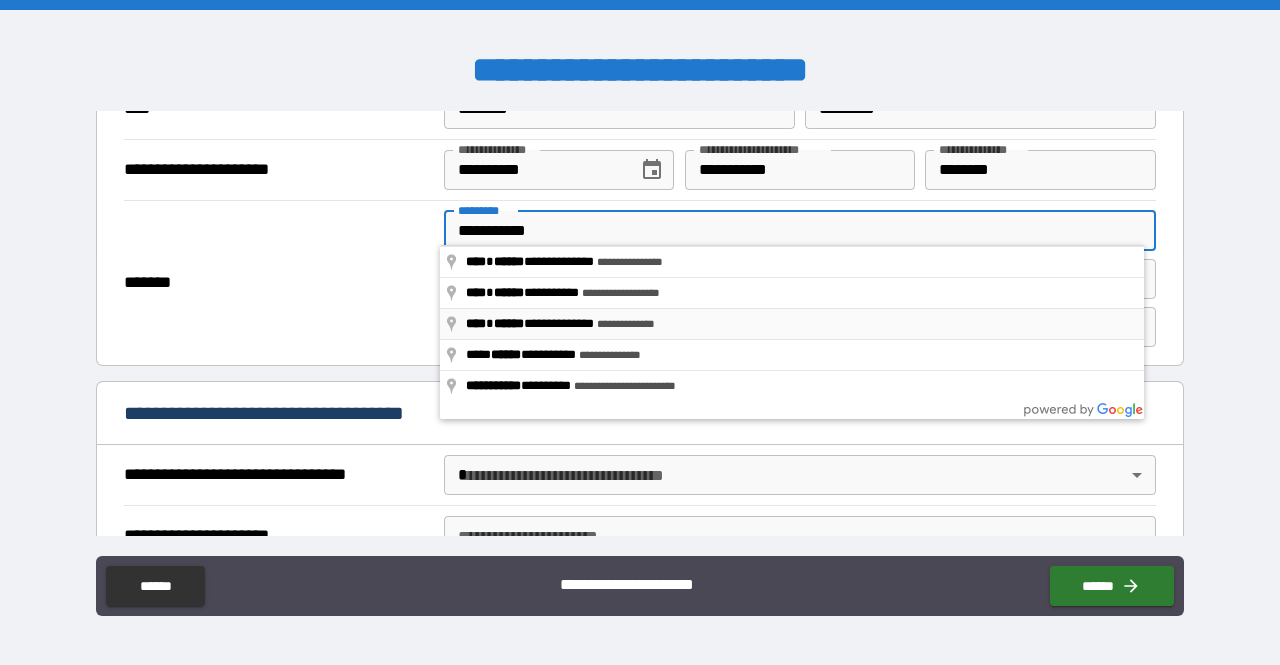 type on "**********" 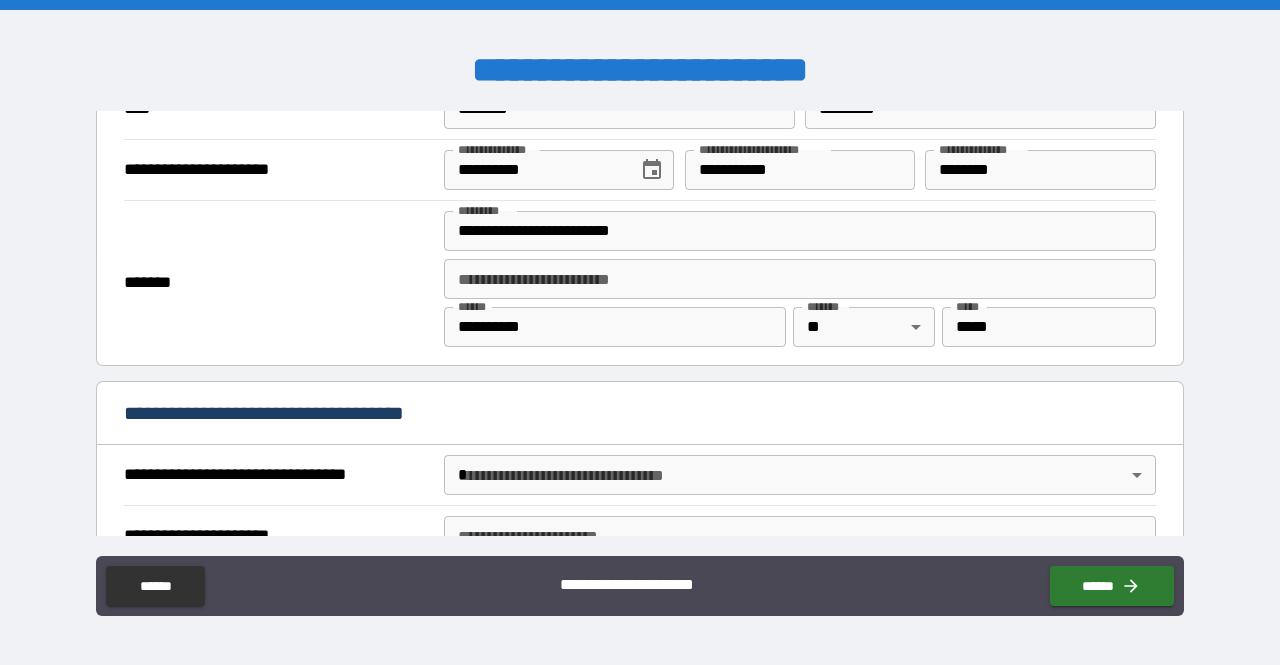 click on "*******" at bounding box center [277, 283] 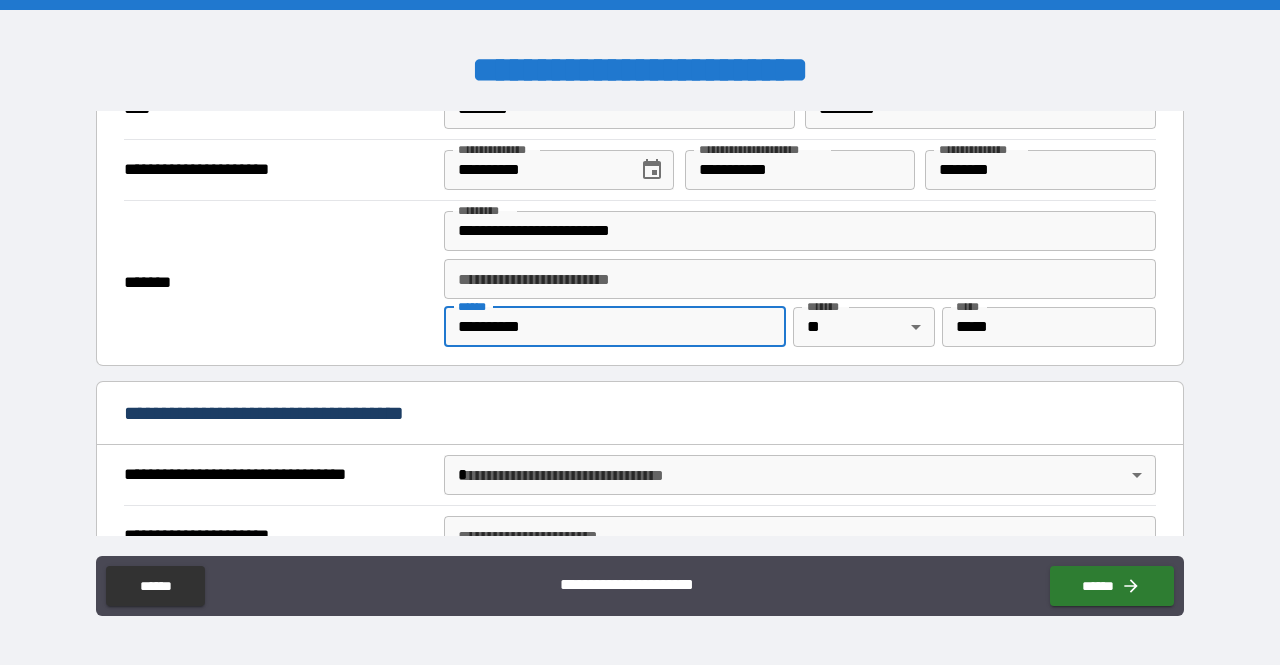 drag, startPoint x: 568, startPoint y: 319, endPoint x: 309, endPoint y: 279, distance: 262.0706 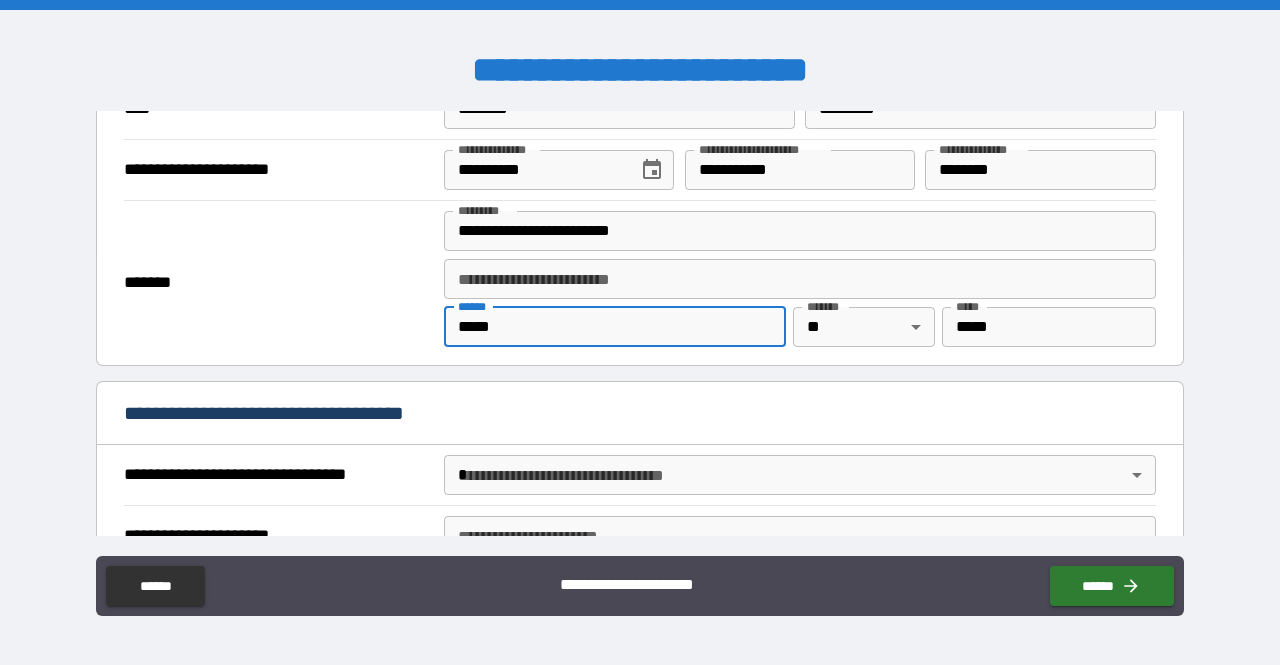 type on "*****" 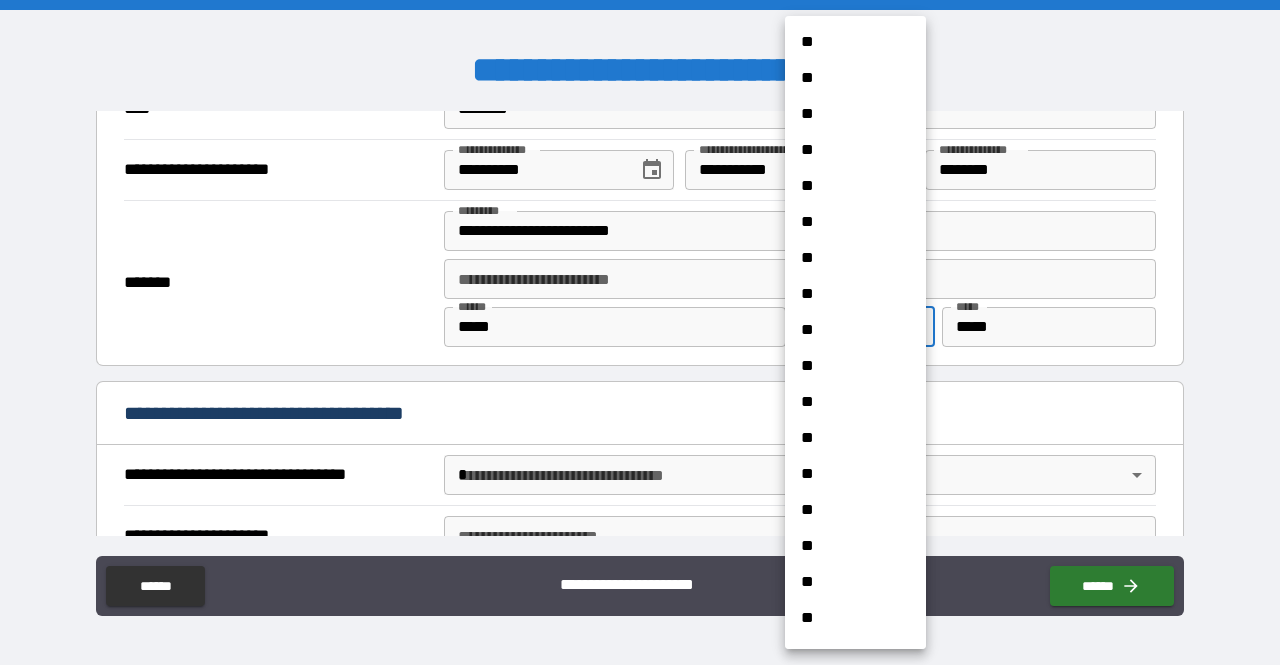 click on "**********" at bounding box center [640, 332] 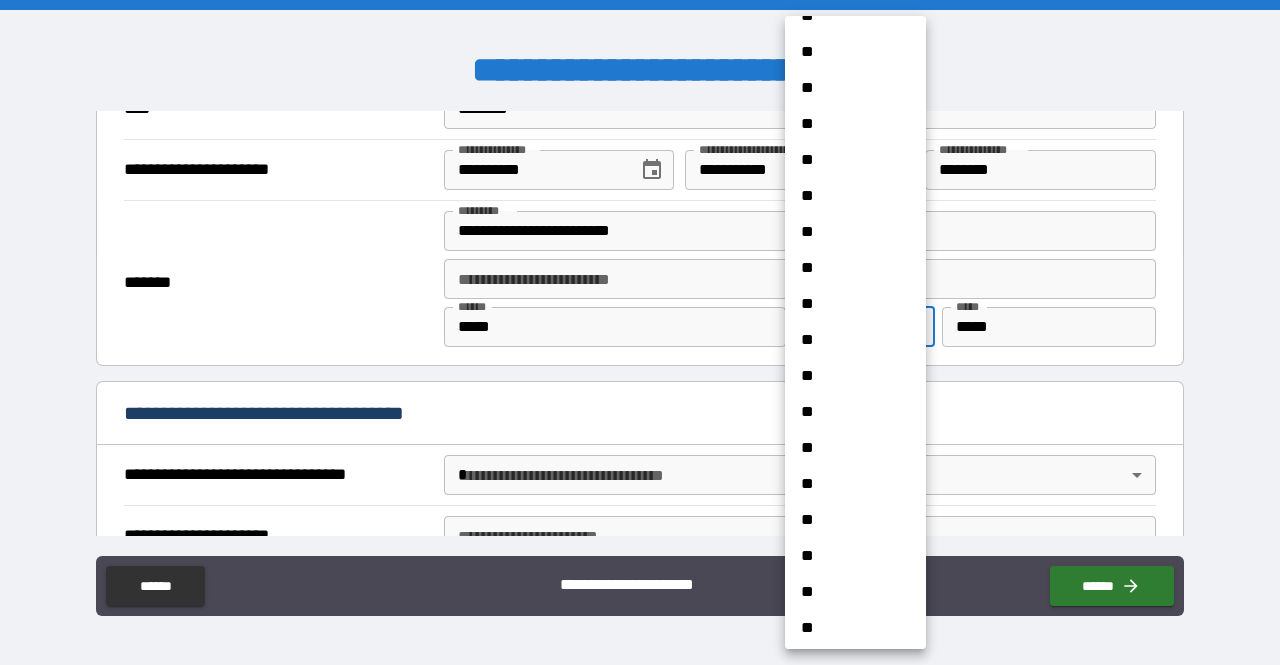 scroll, scrollTop: 1032, scrollLeft: 0, axis: vertical 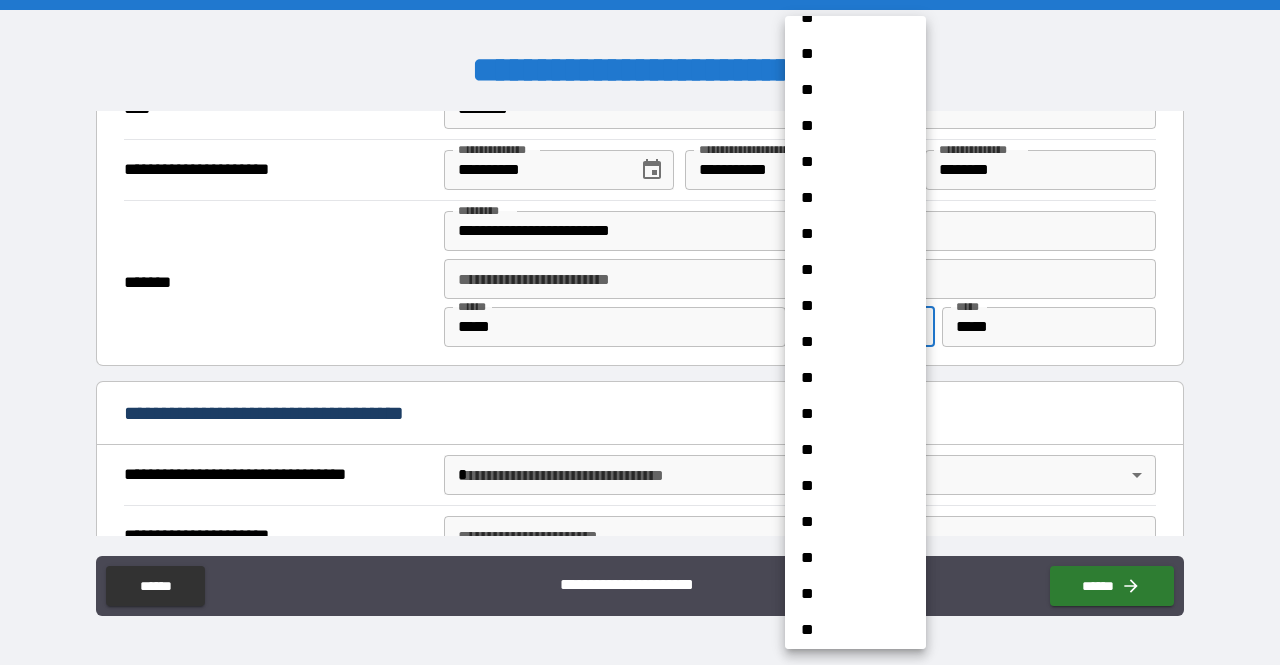 click on "**" at bounding box center [848, 450] 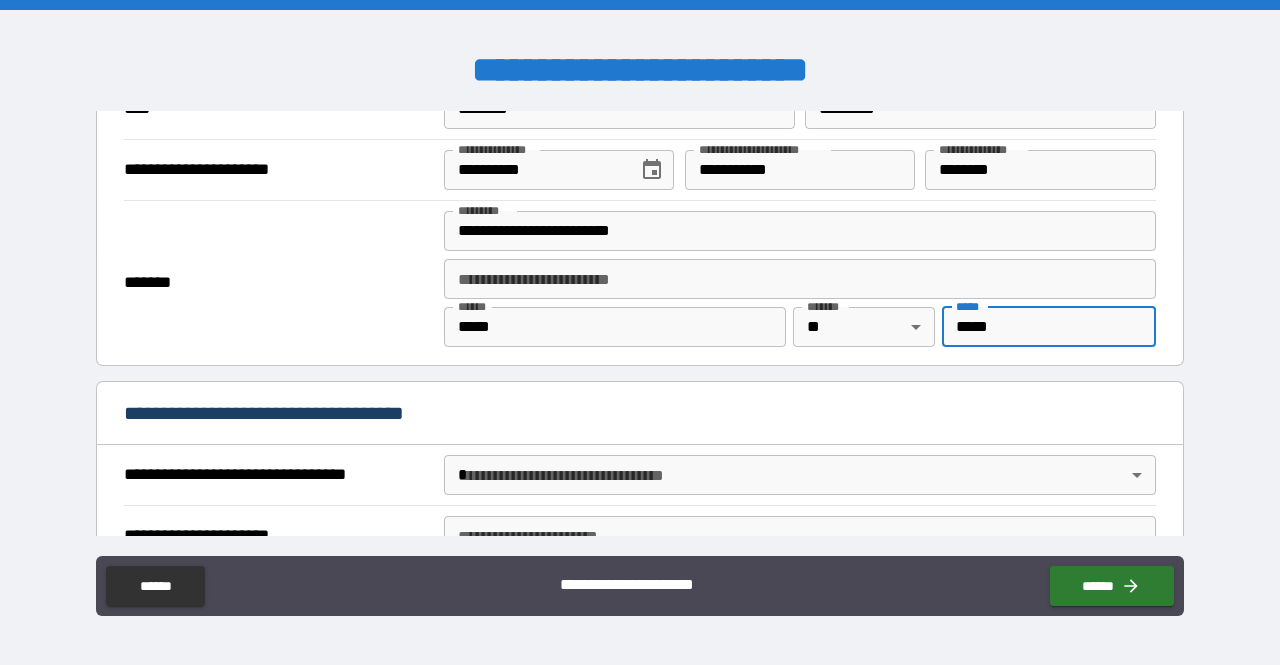 click on "*****" at bounding box center [1049, 327] 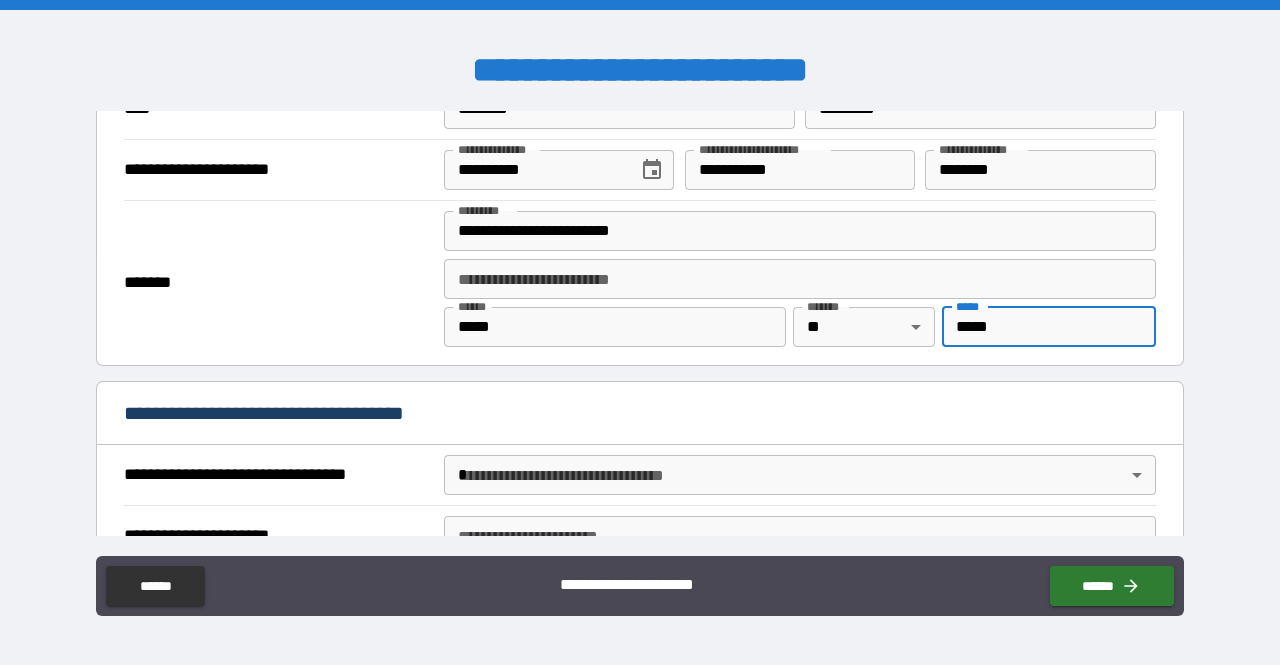 type on "*****" 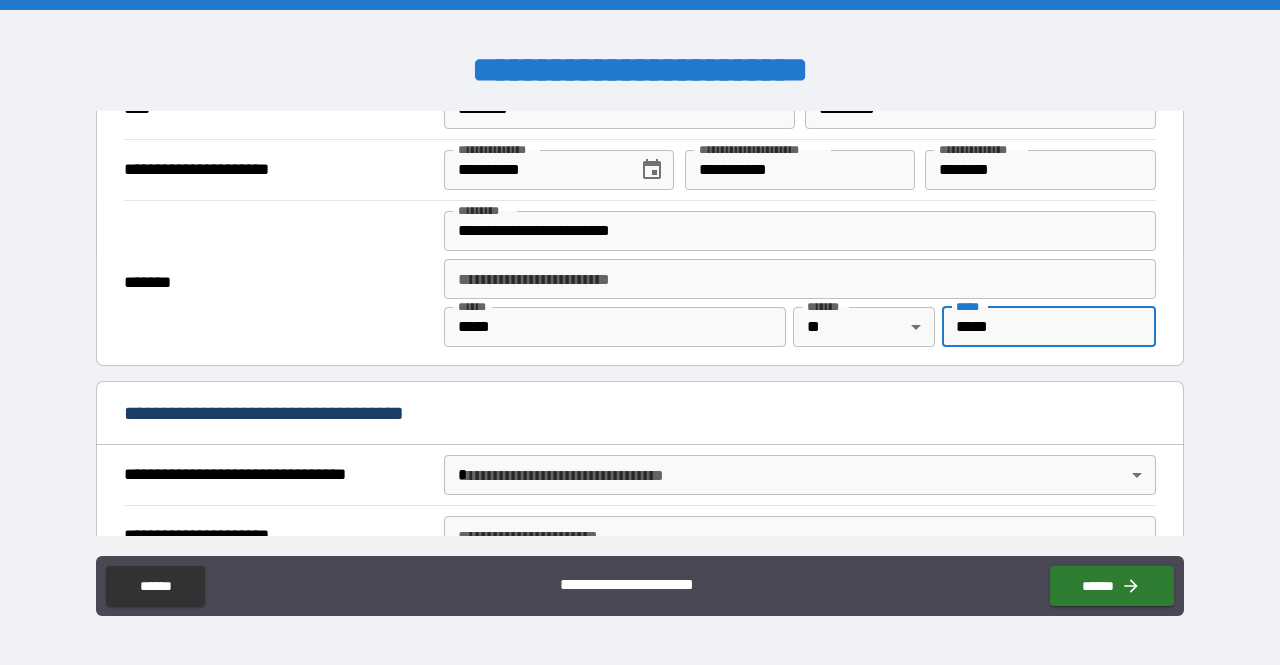 click on "**********" at bounding box center [640, 332] 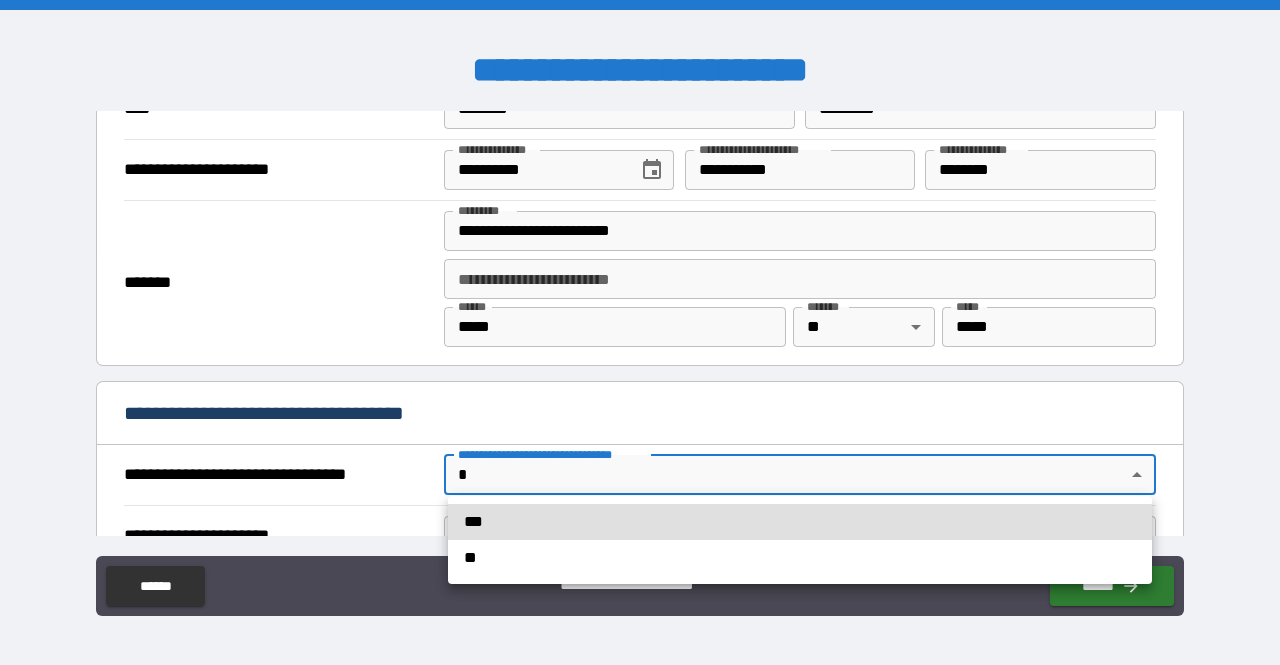 click on "***" at bounding box center (800, 522) 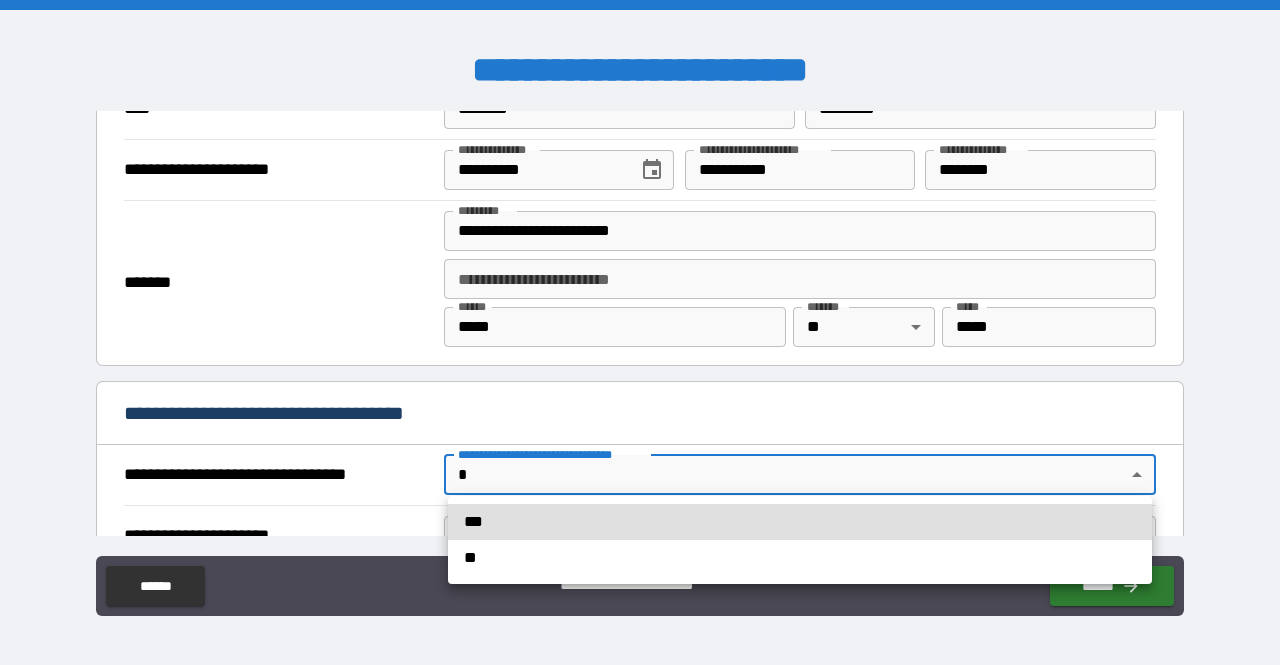 type on "*" 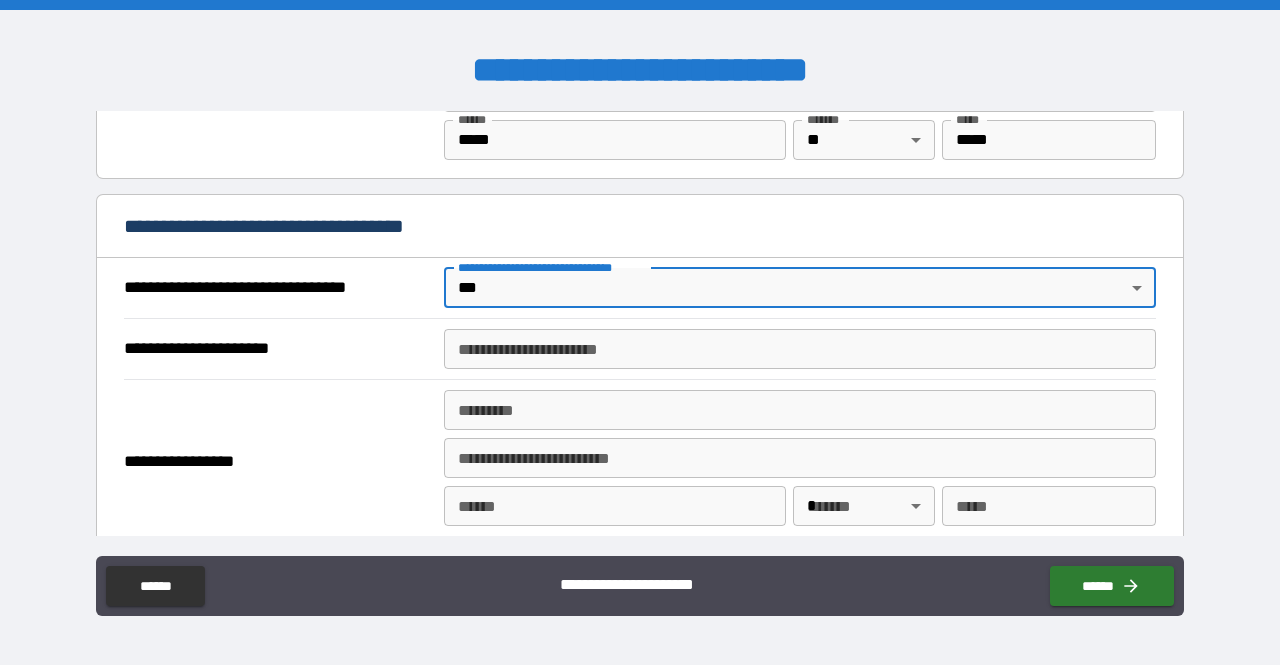 scroll, scrollTop: 1086, scrollLeft: 0, axis: vertical 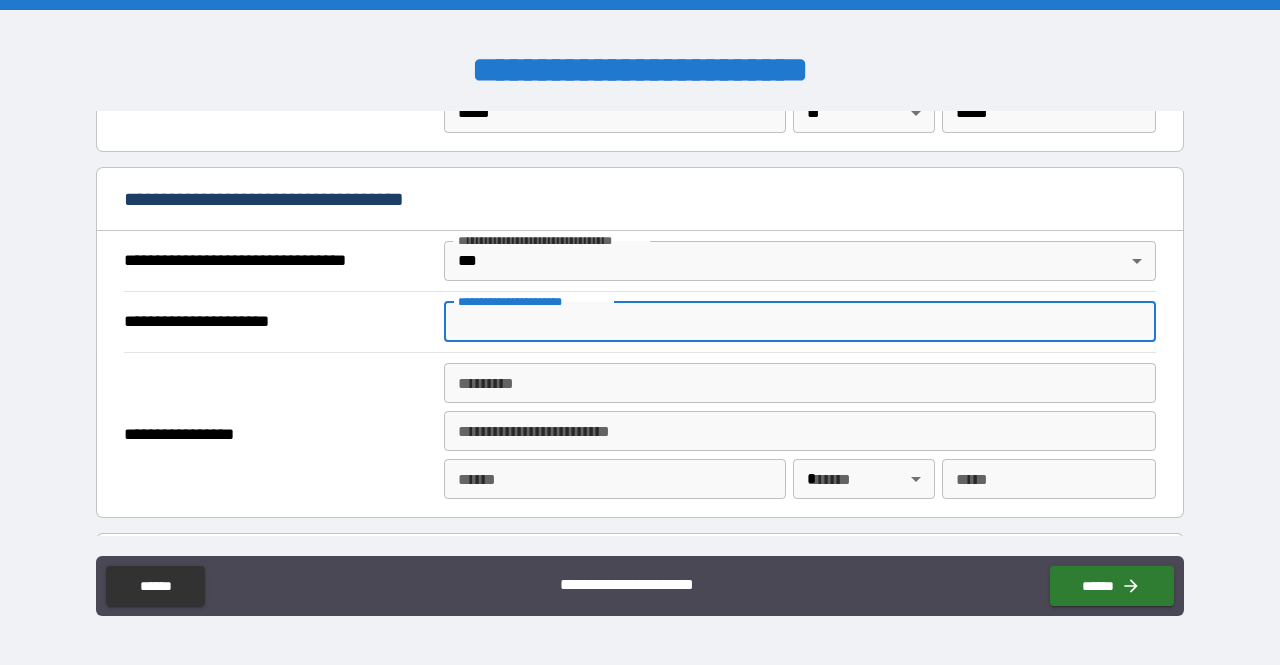 click on "**********" at bounding box center (800, 322) 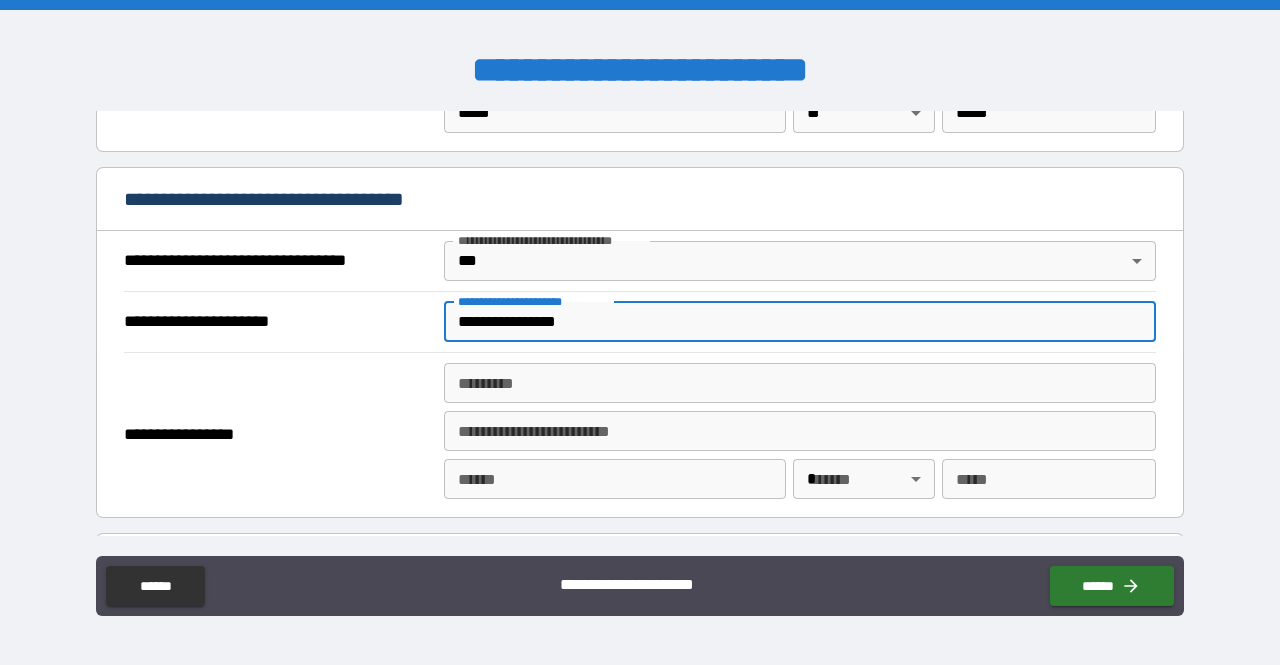 type on "**********" 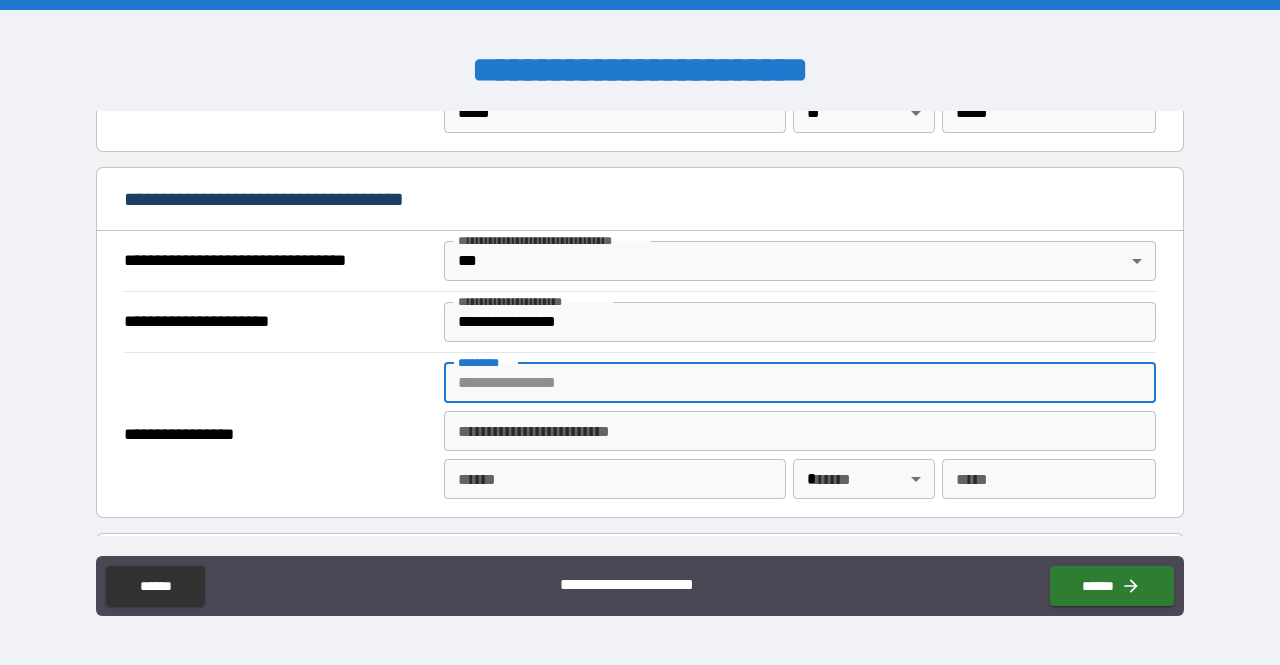 click on "*******   *" at bounding box center (800, 383) 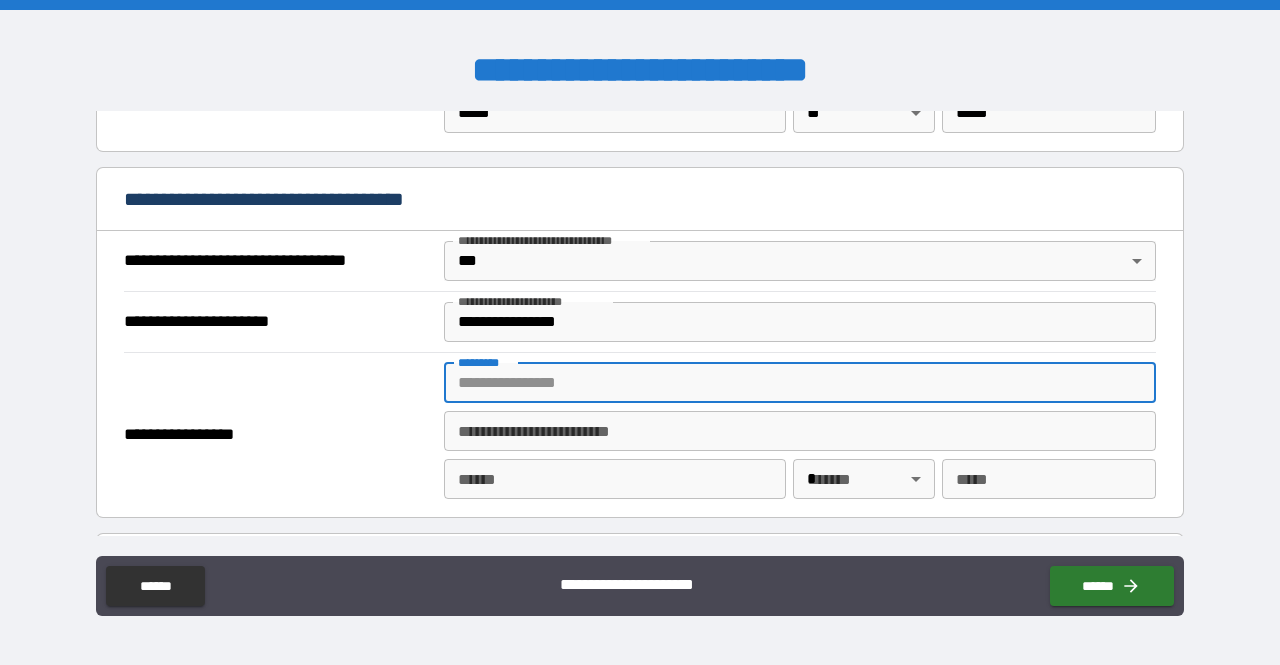 type on "**********" 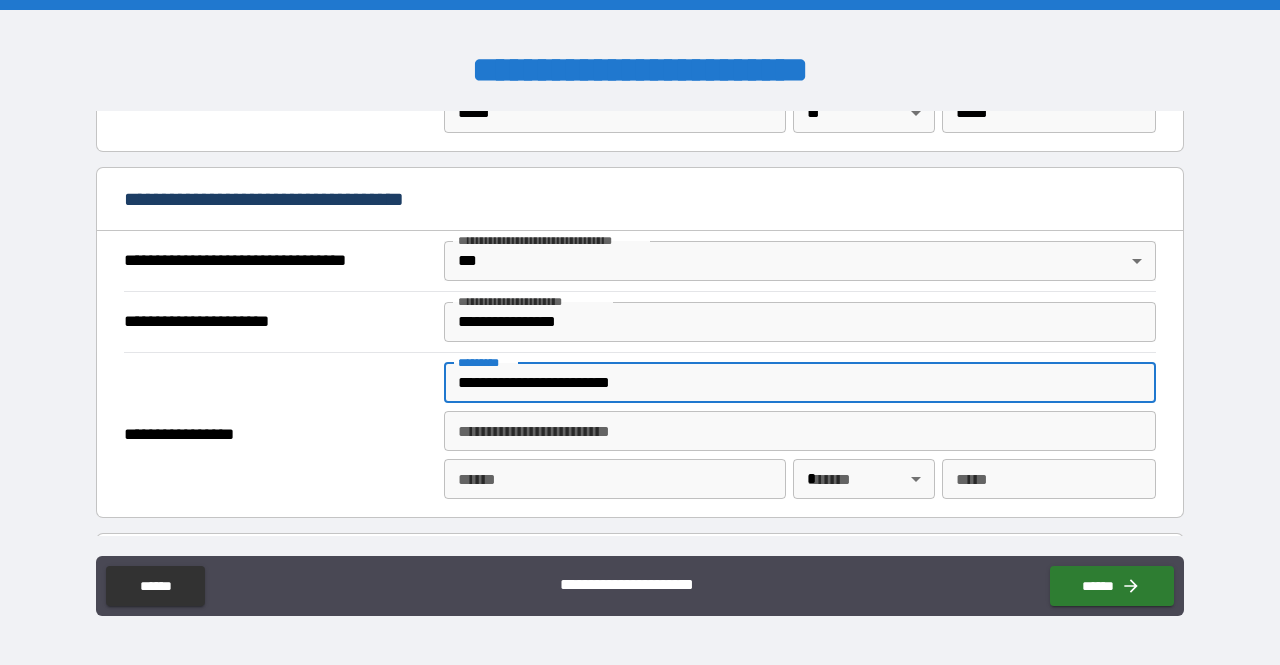 type on "*****" 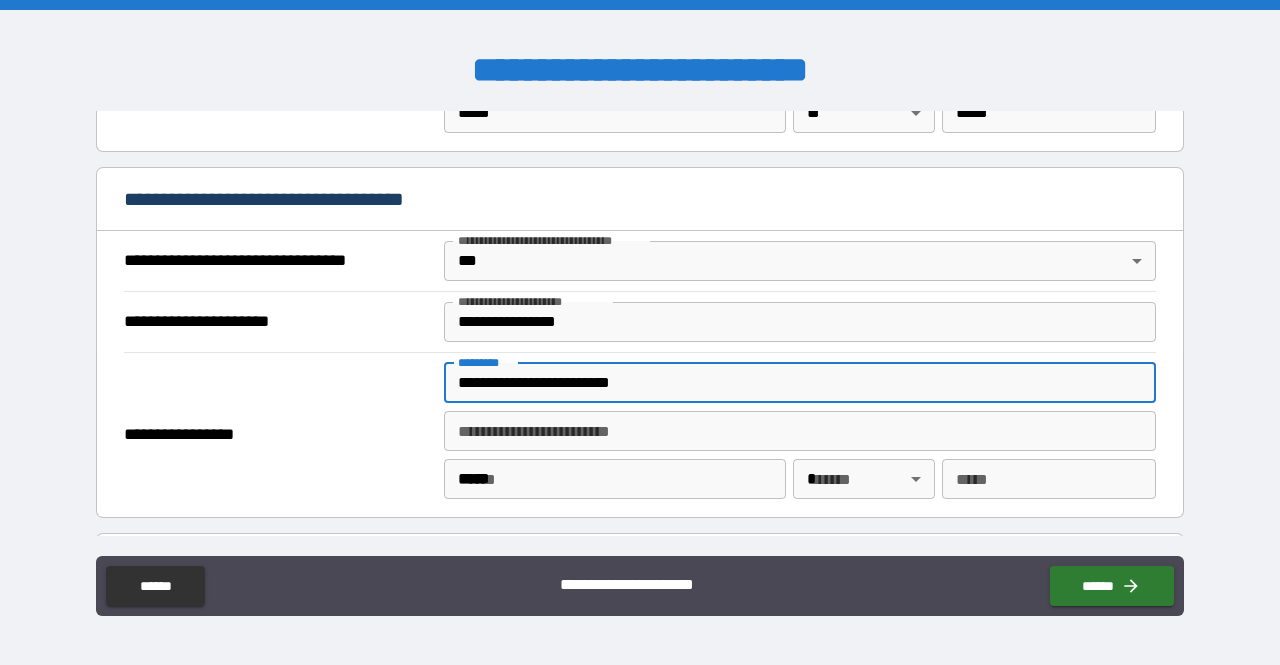 type on "**" 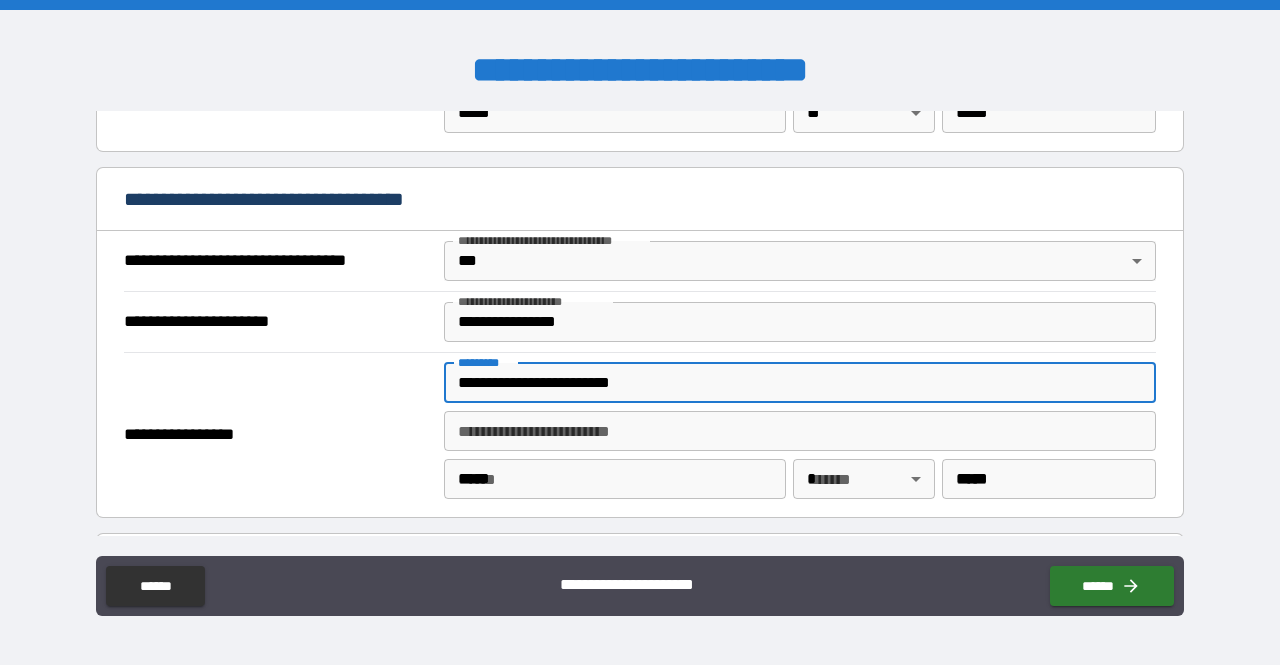 type on "******" 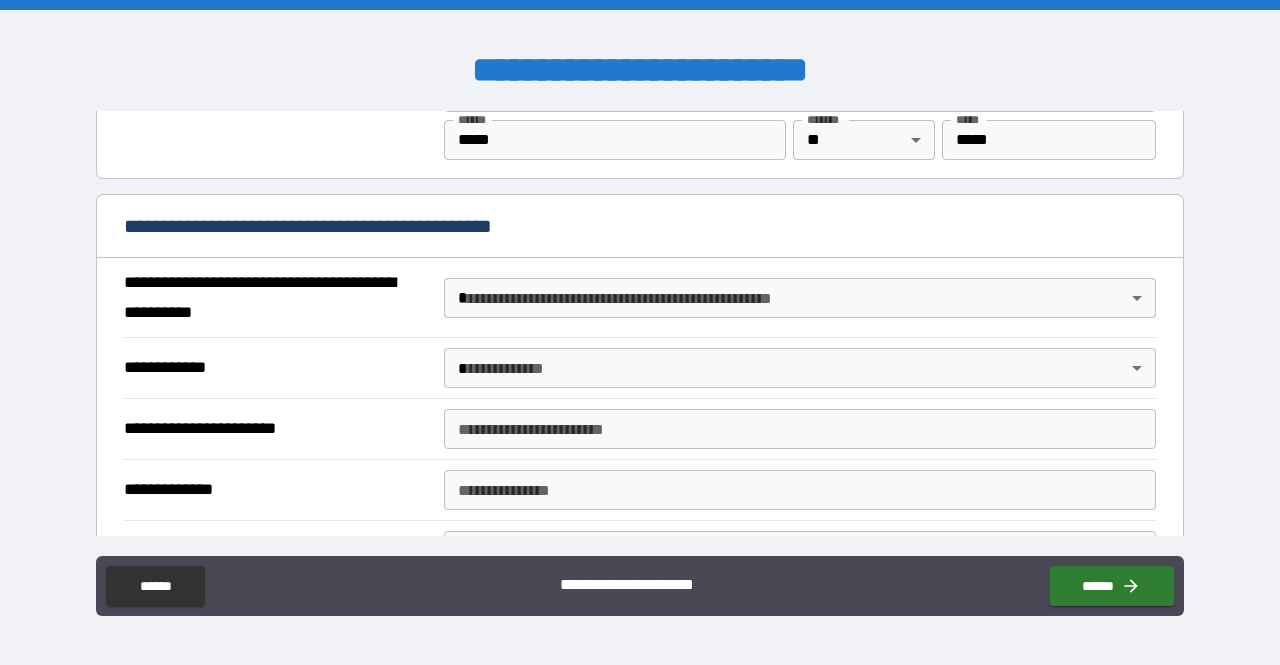 scroll, scrollTop: 1424, scrollLeft: 0, axis: vertical 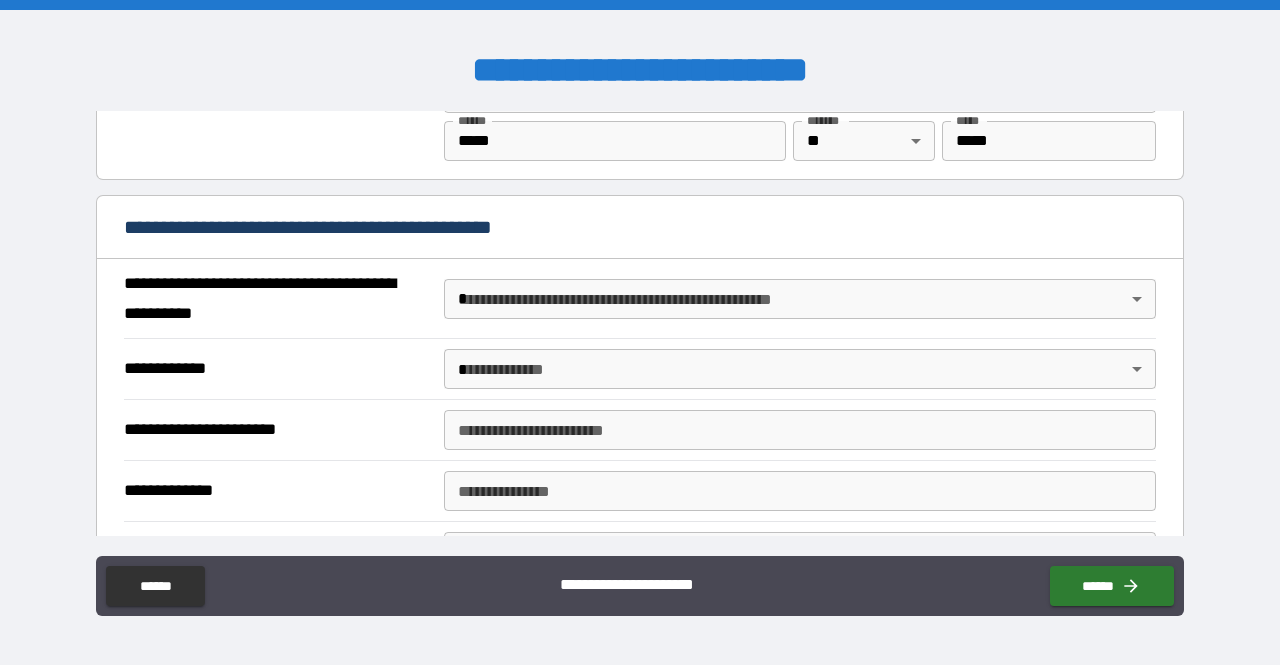 click on "**********" at bounding box center [640, 332] 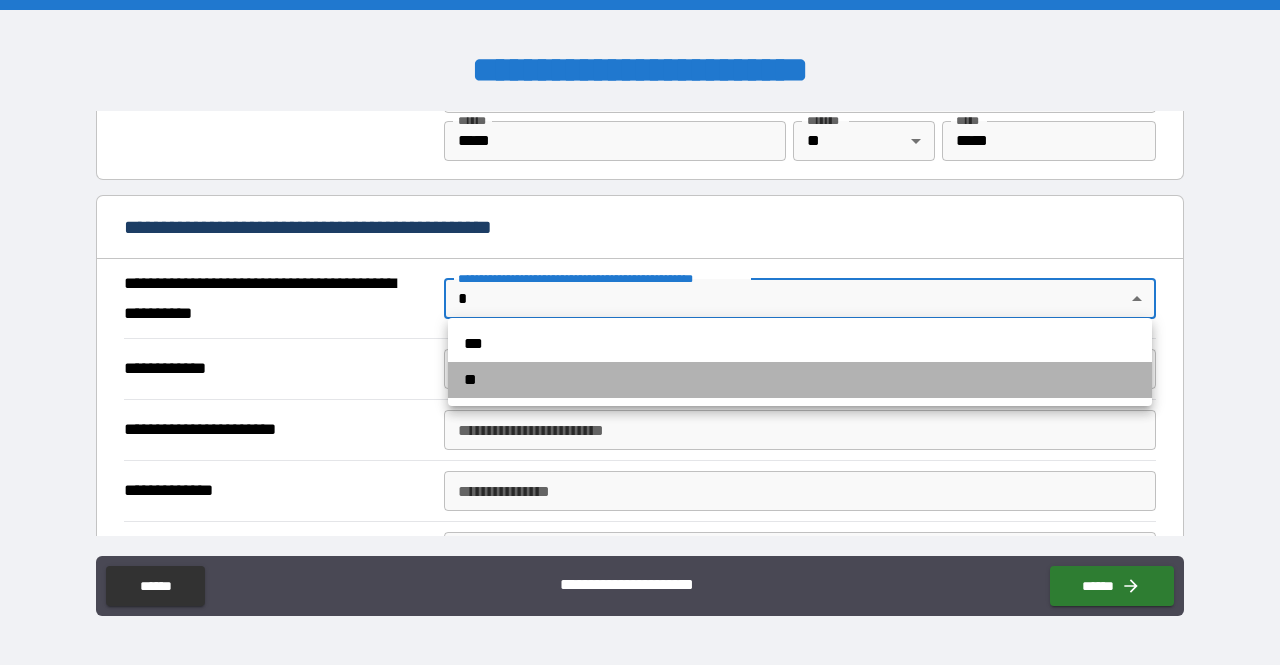 click on "**" at bounding box center (800, 380) 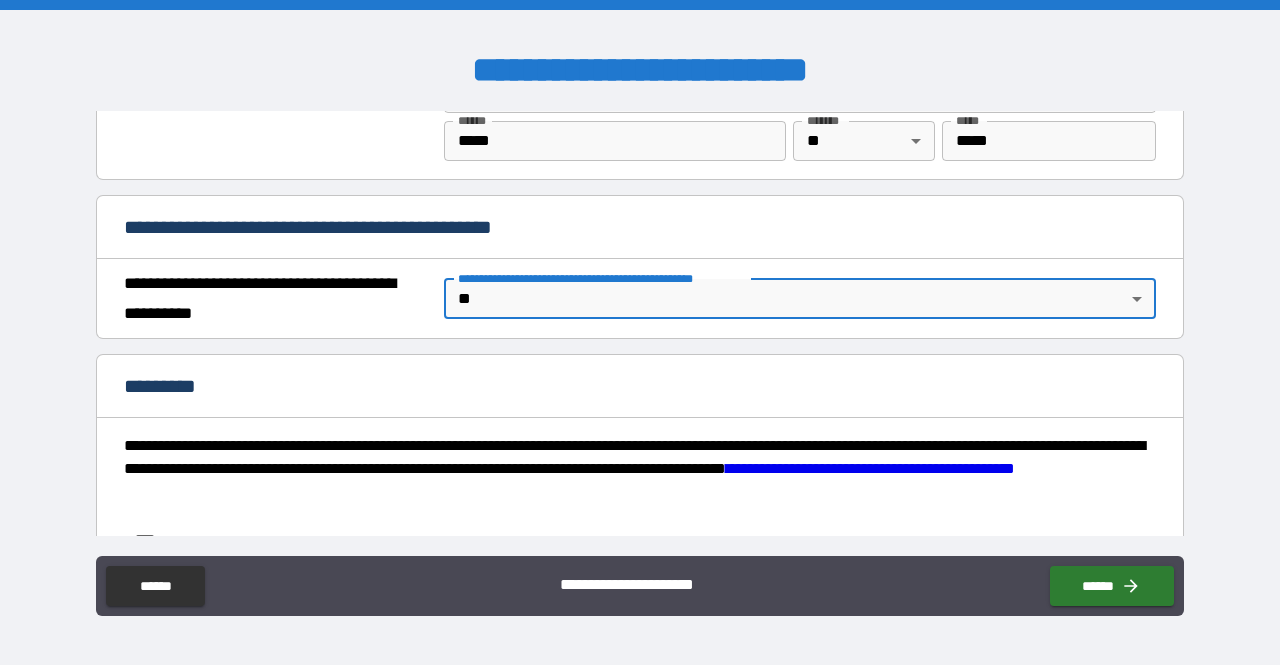 scroll, scrollTop: 1575, scrollLeft: 0, axis: vertical 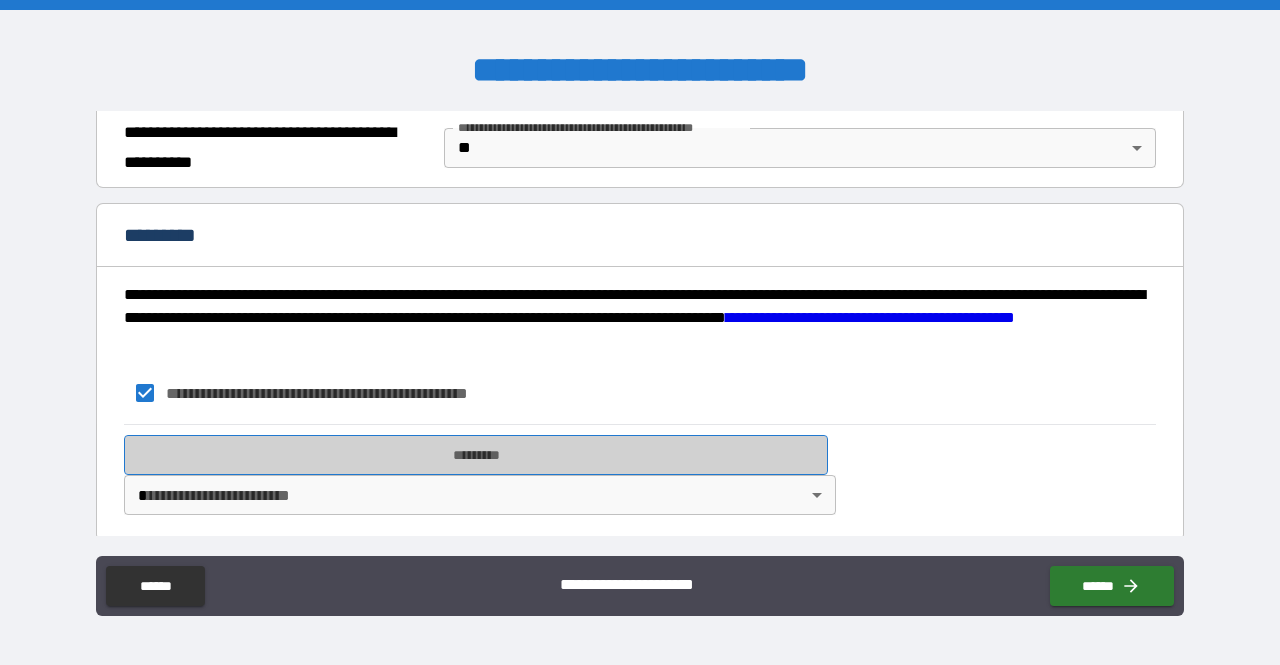 click on "*********" at bounding box center (476, 455) 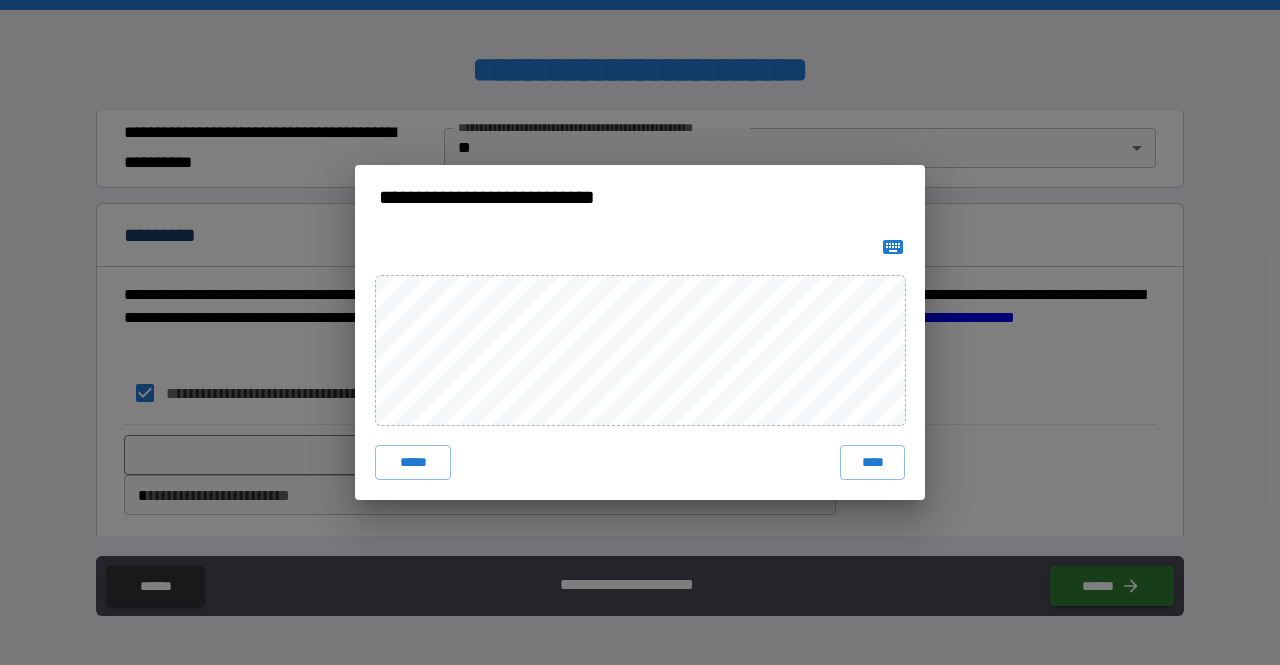 click on "***** ****" at bounding box center [640, 365] 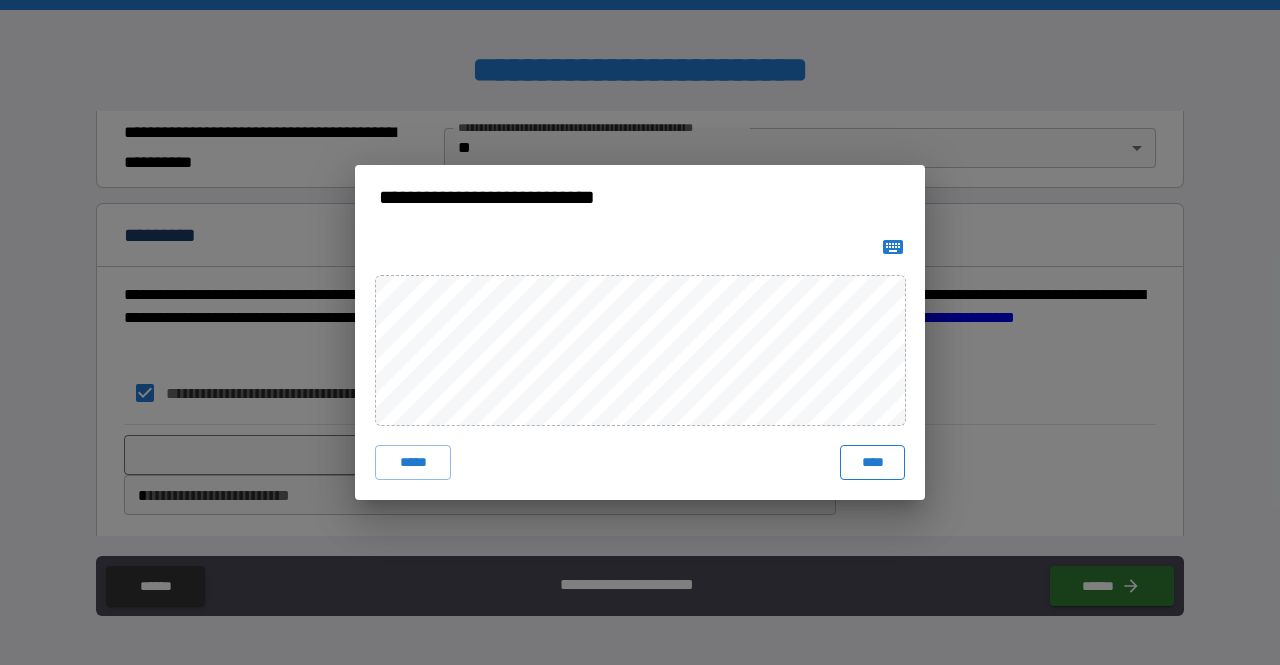 click on "****" at bounding box center [872, 463] 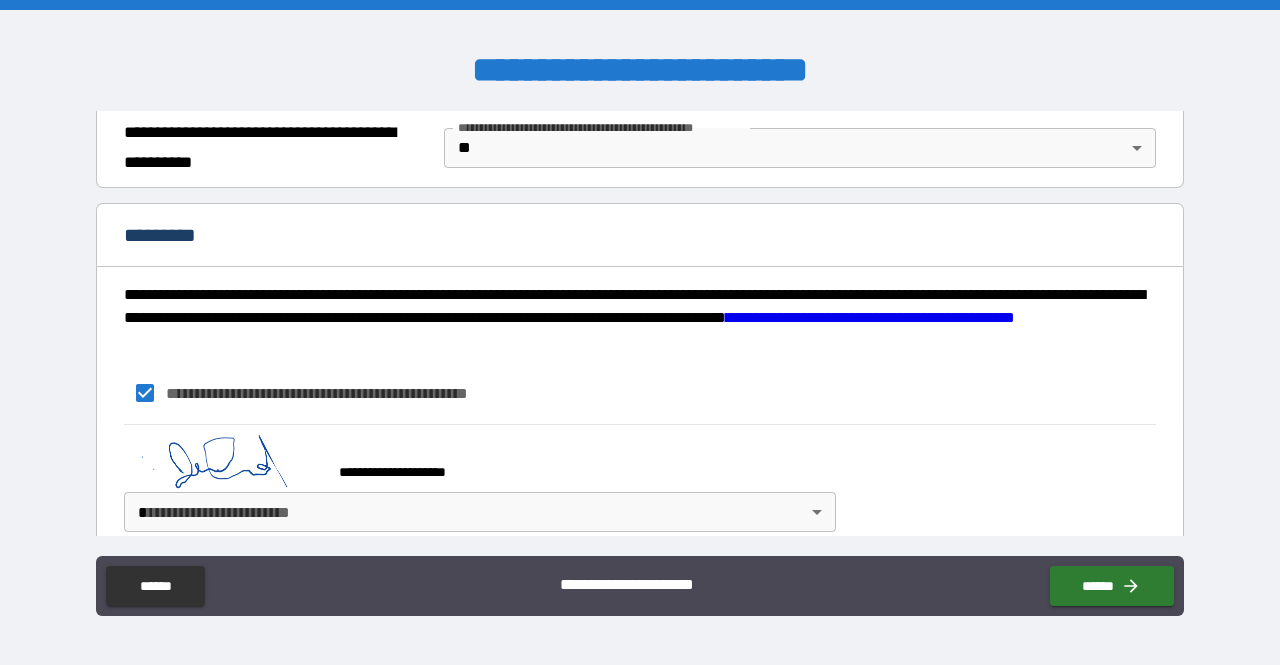 scroll, scrollTop: 1592, scrollLeft: 0, axis: vertical 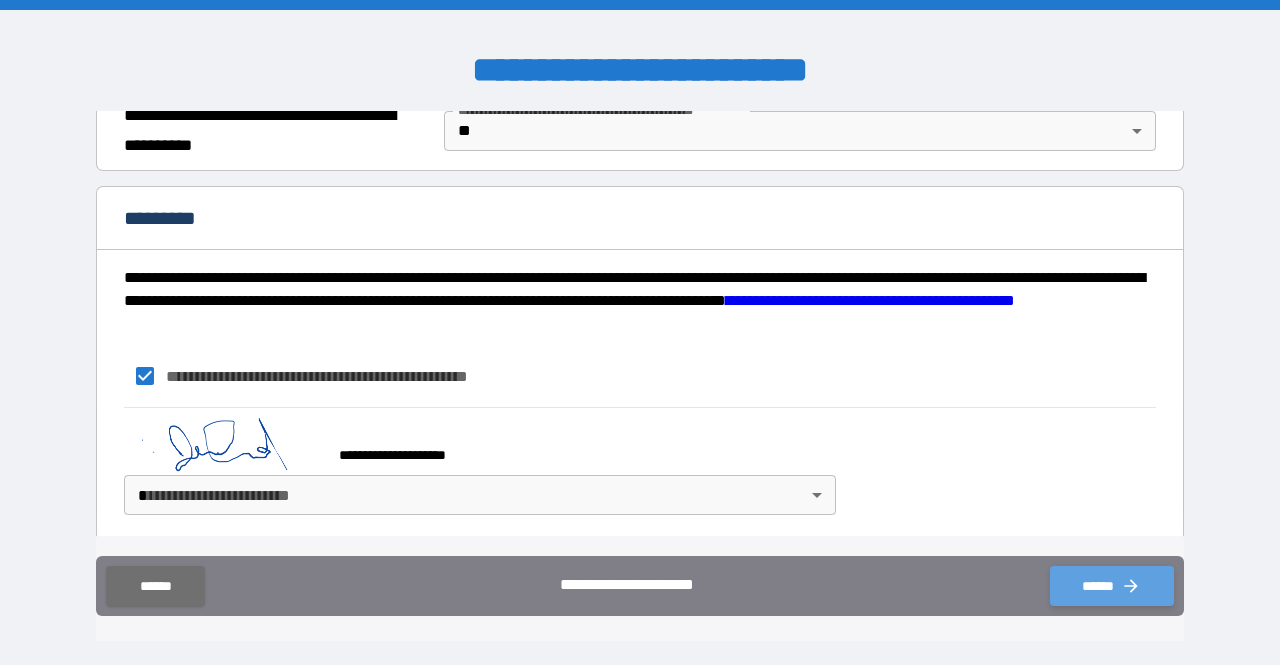 click on "******" at bounding box center [1112, 586] 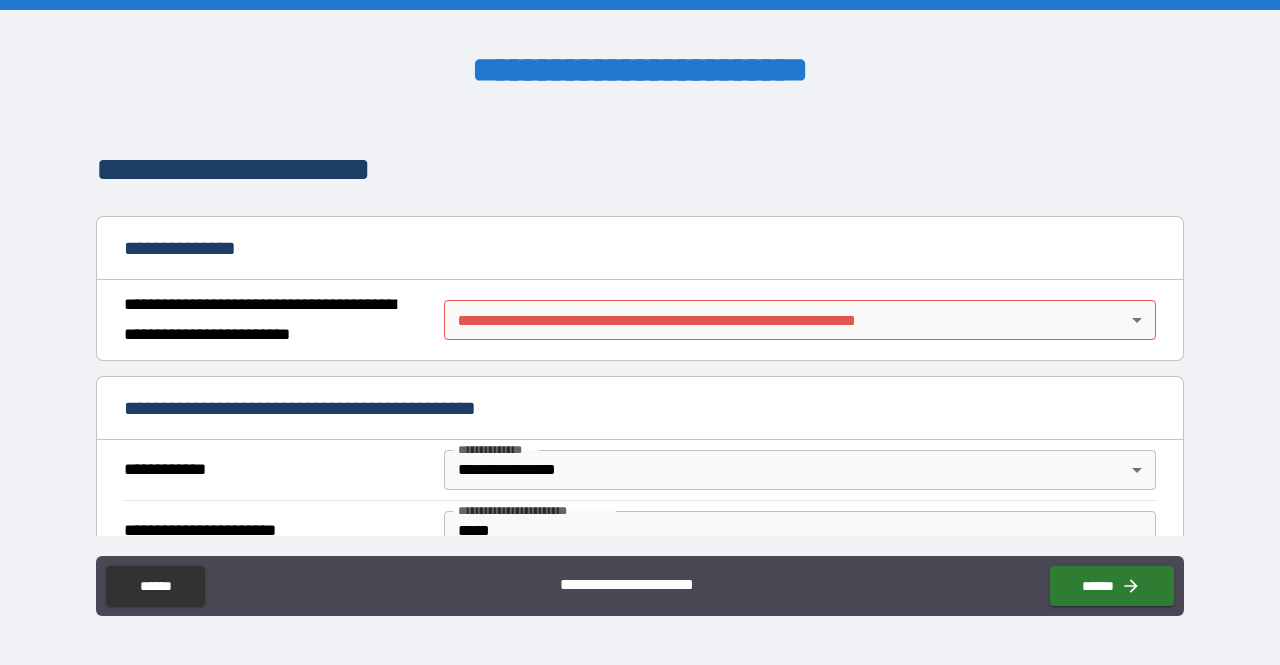 scroll, scrollTop: 134, scrollLeft: 0, axis: vertical 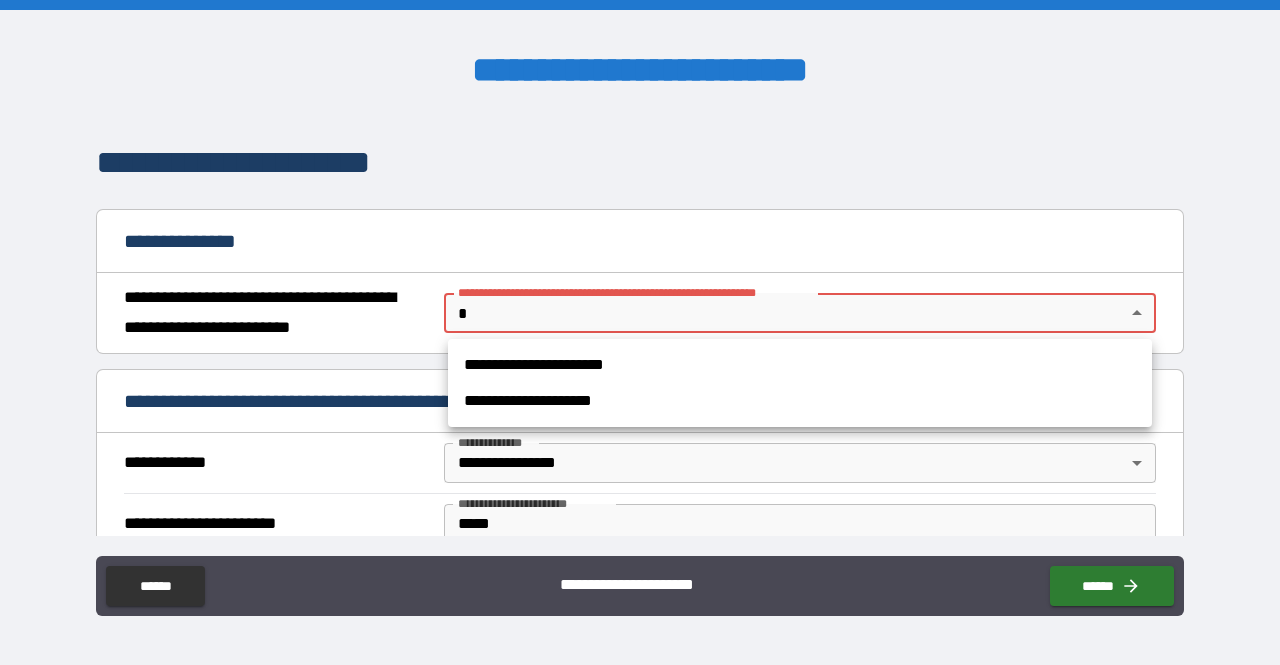 click on "**********" at bounding box center (640, 332) 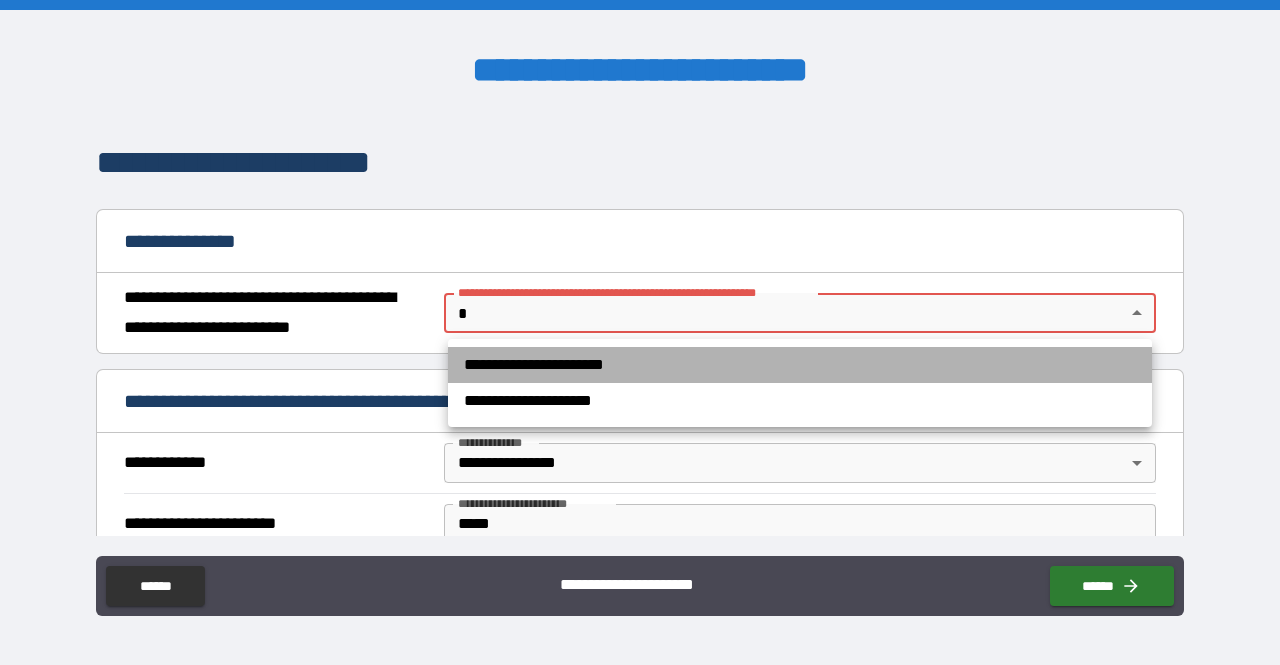 click on "**********" at bounding box center [800, 365] 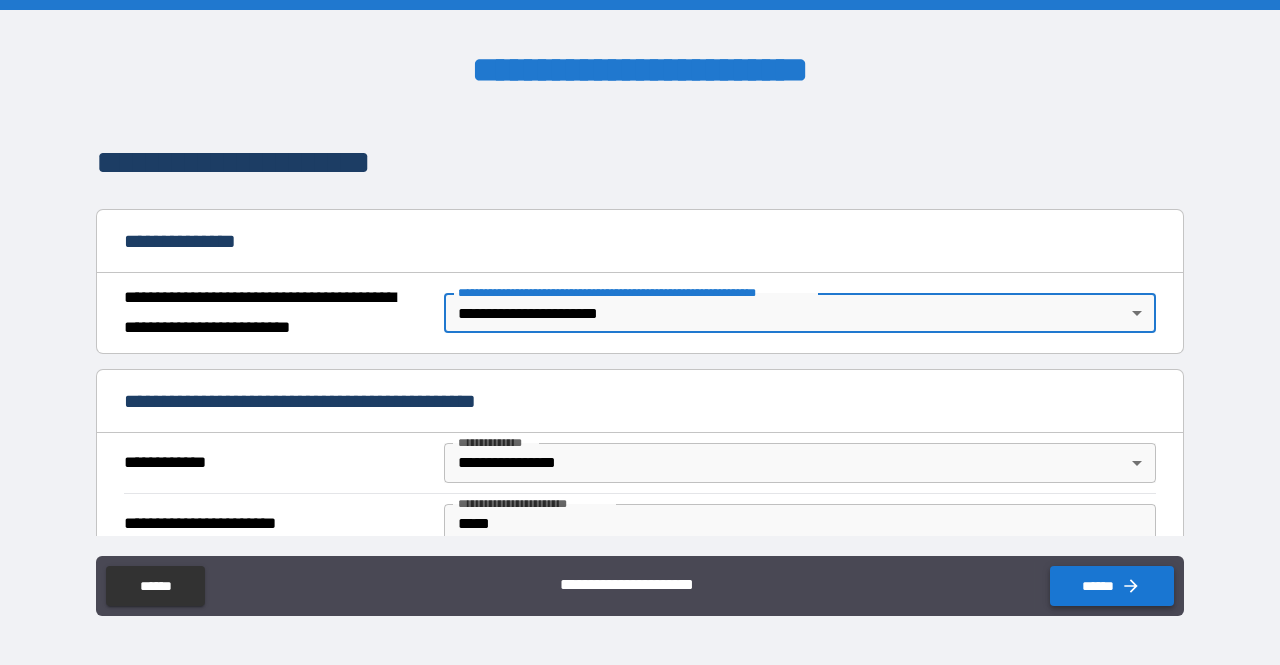 click on "******" at bounding box center [1112, 586] 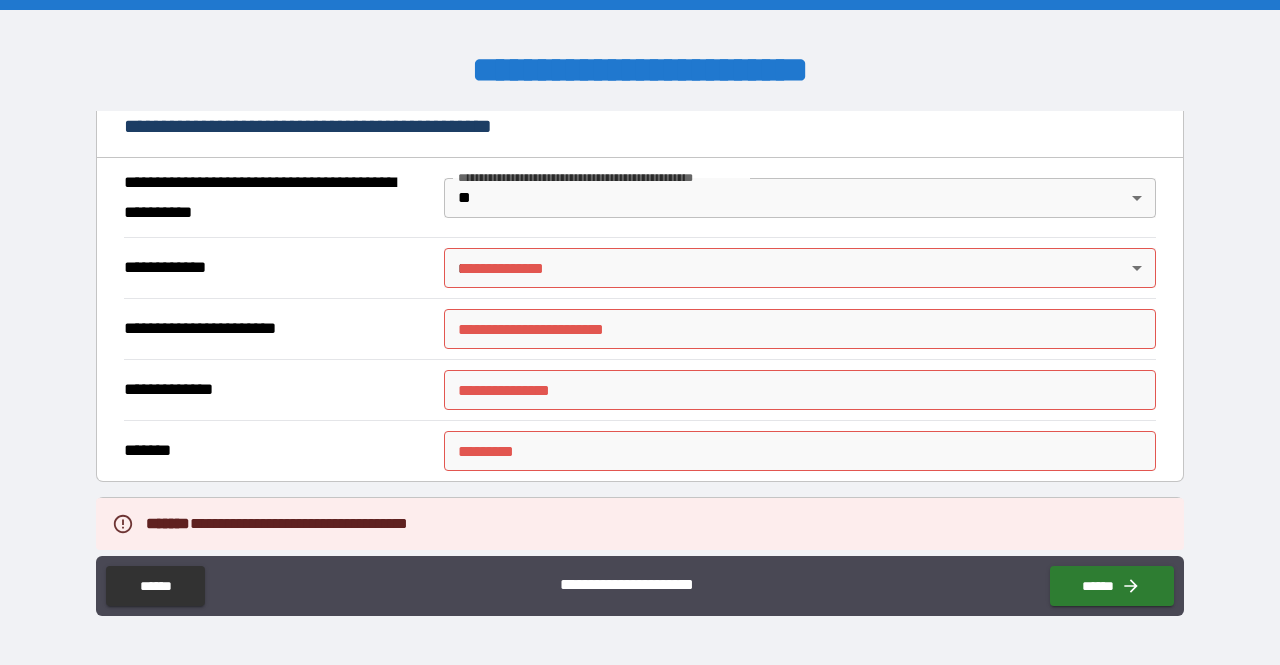 scroll, scrollTop: 1524, scrollLeft: 0, axis: vertical 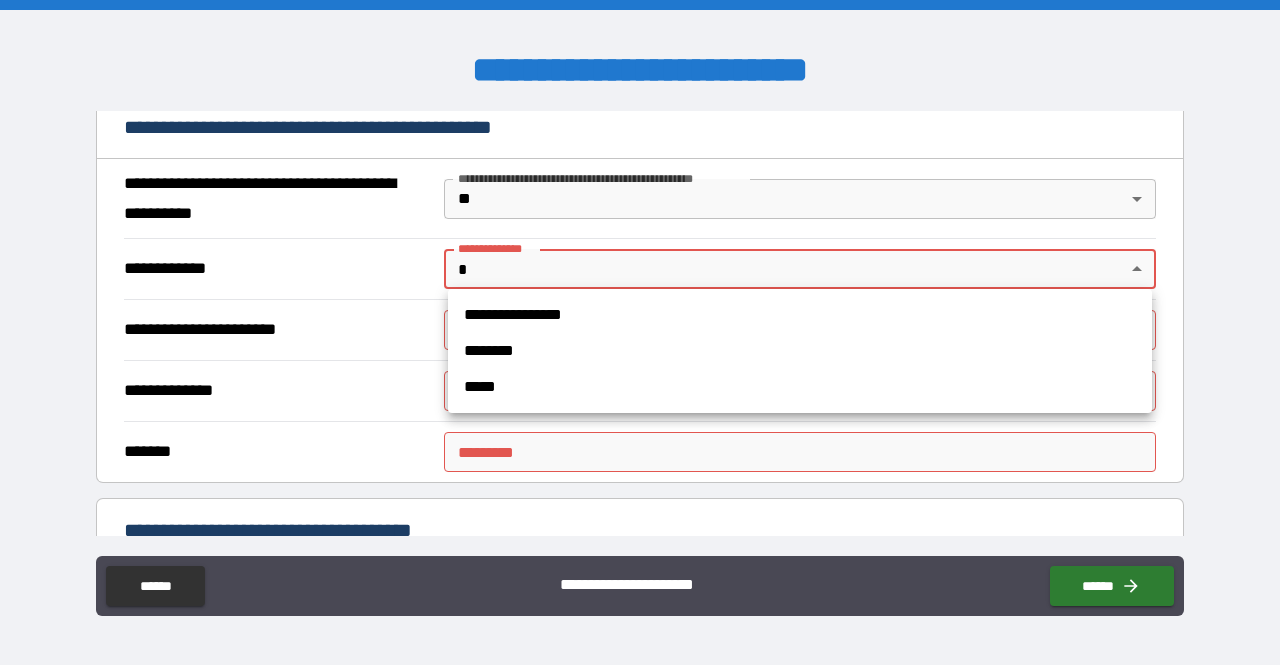click on "**********" at bounding box center [640, 332] 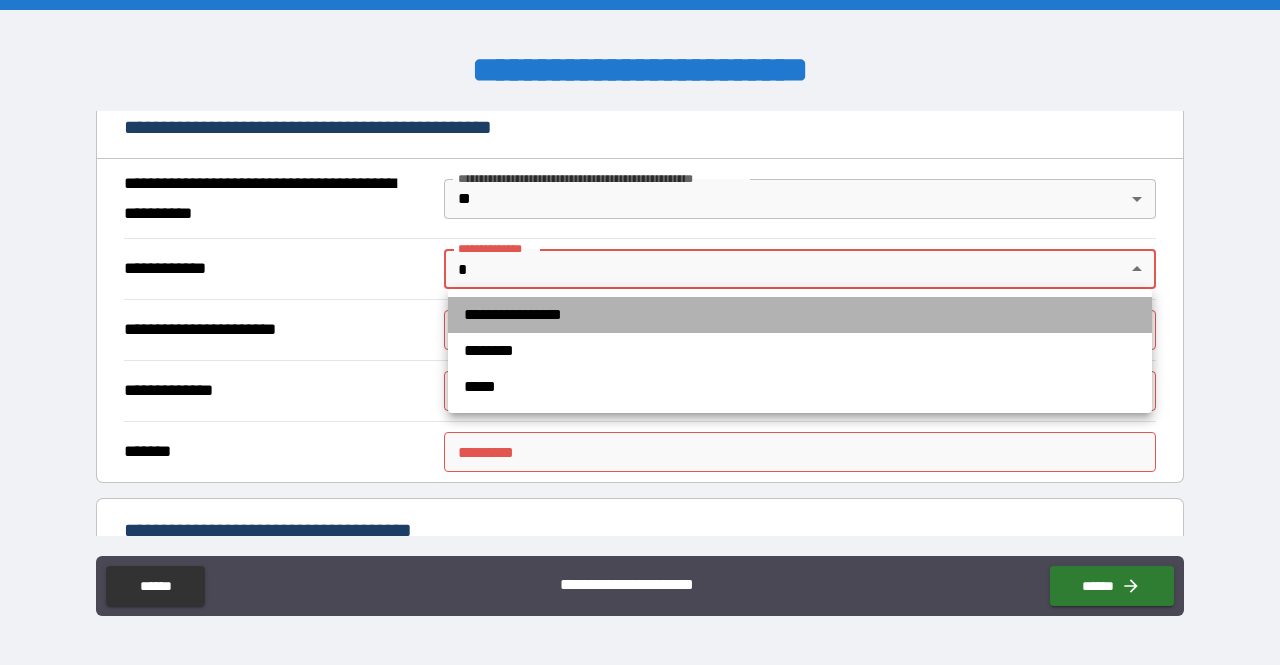 click on "**********" at bounding box center [800, 315] 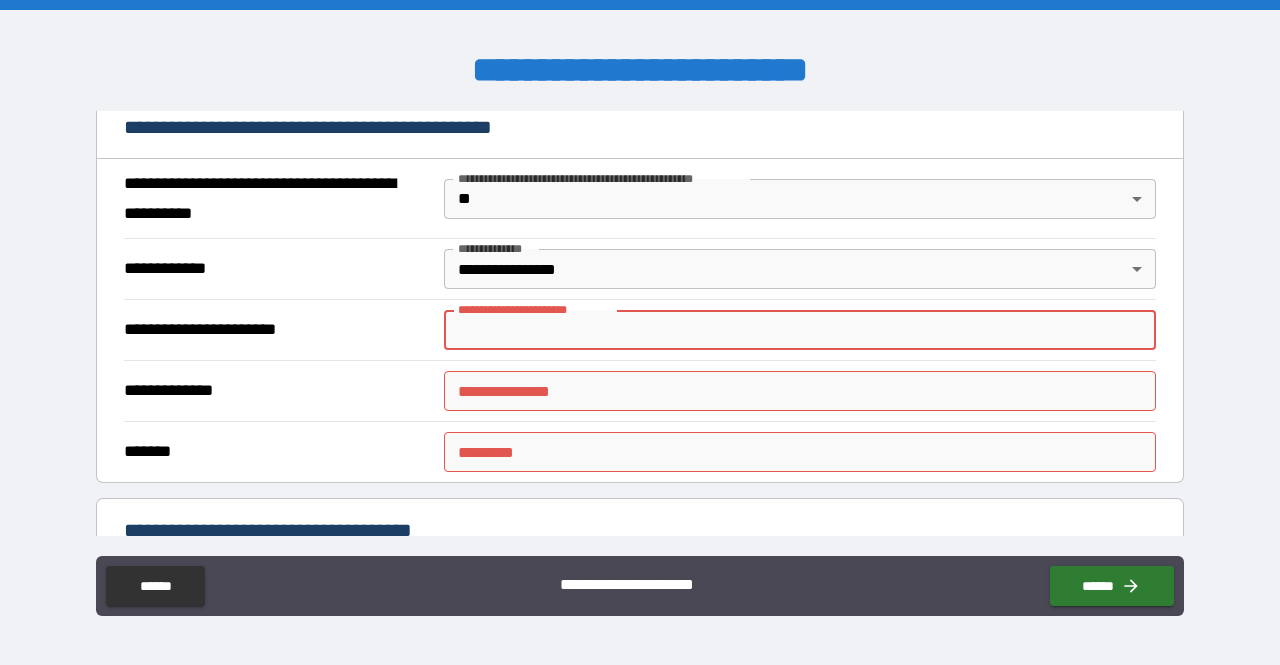click on "**********" at bounding box center [800, 330] 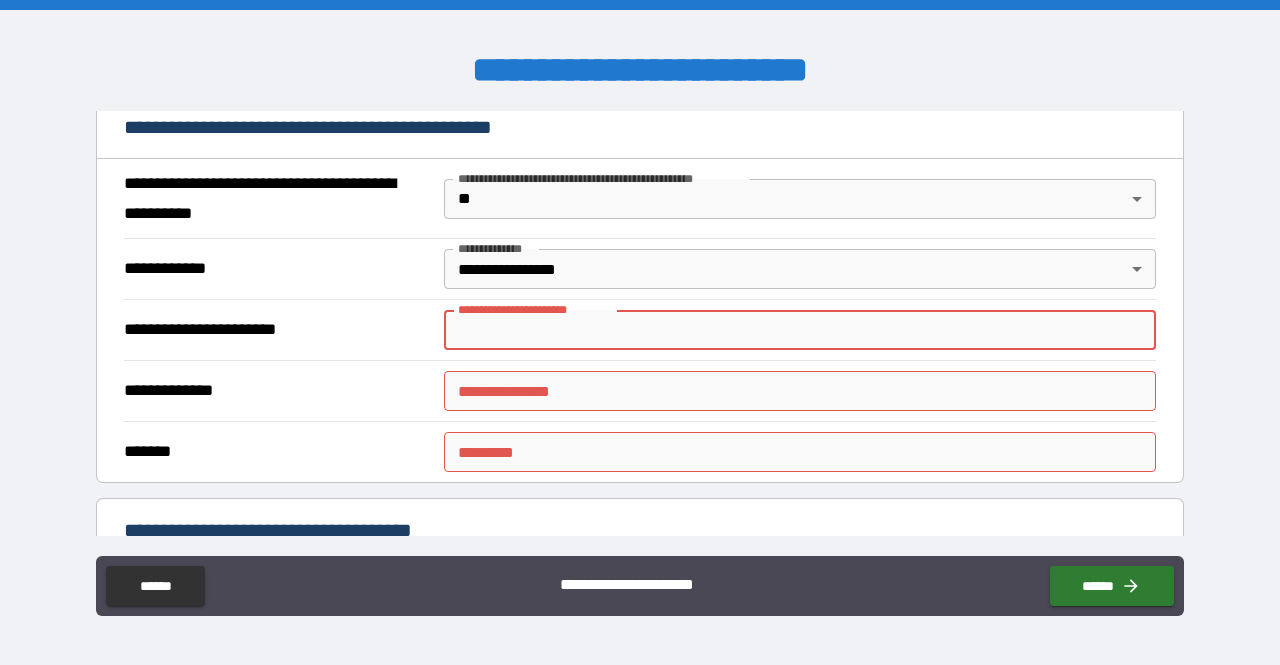 click on "**********" at bounding box center (800, 330) 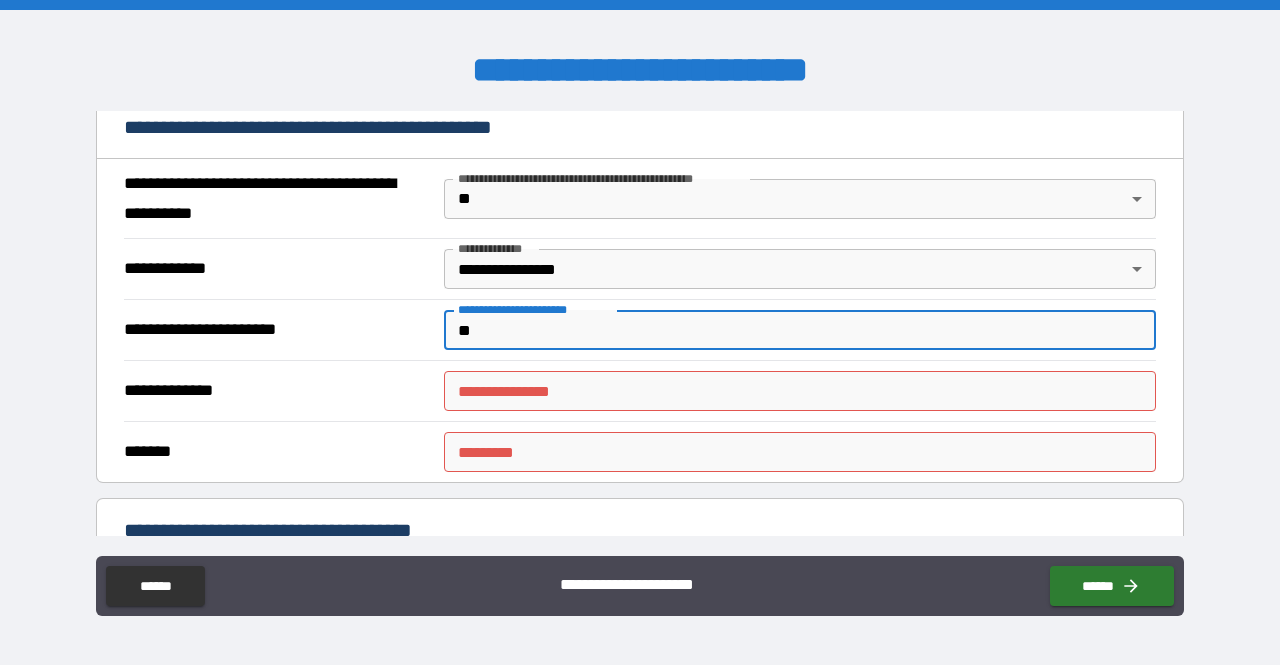 type on "*" 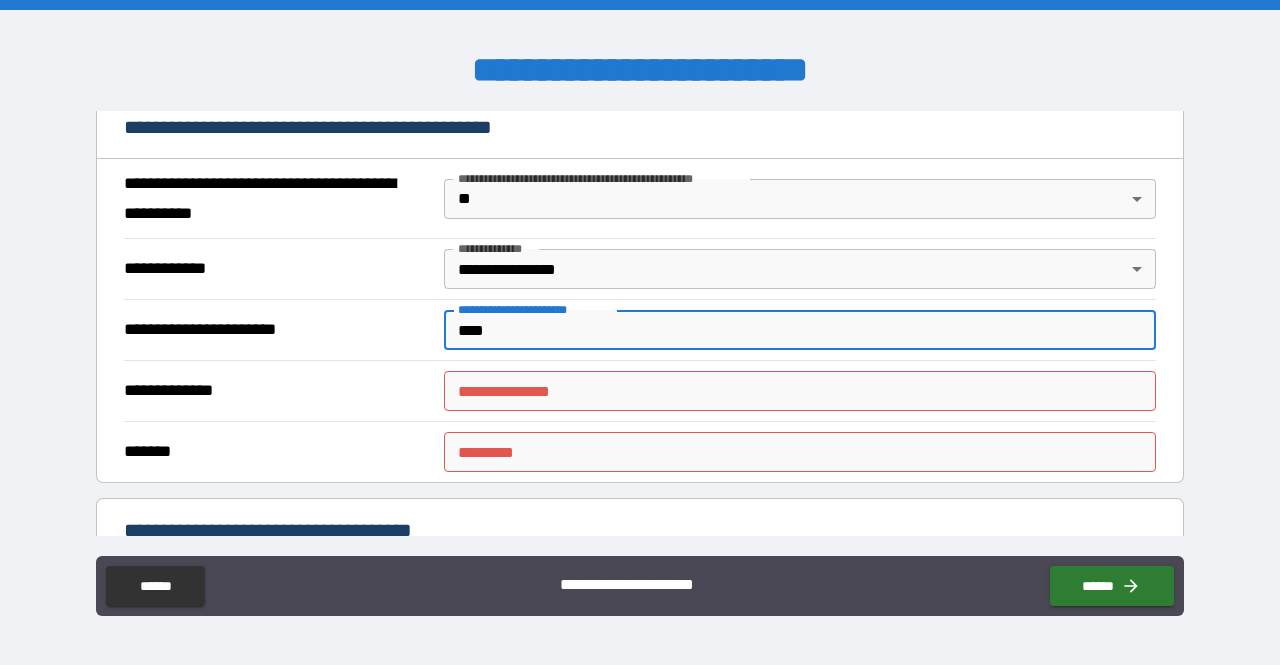 type on "****" 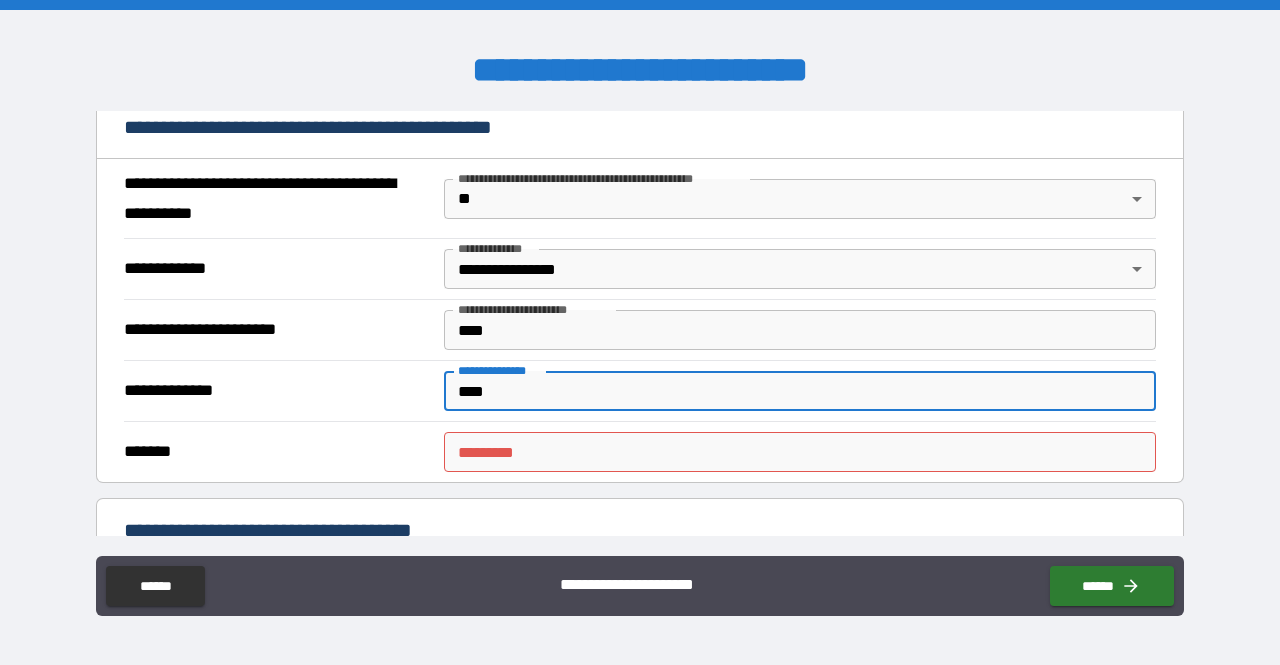 type on "****" 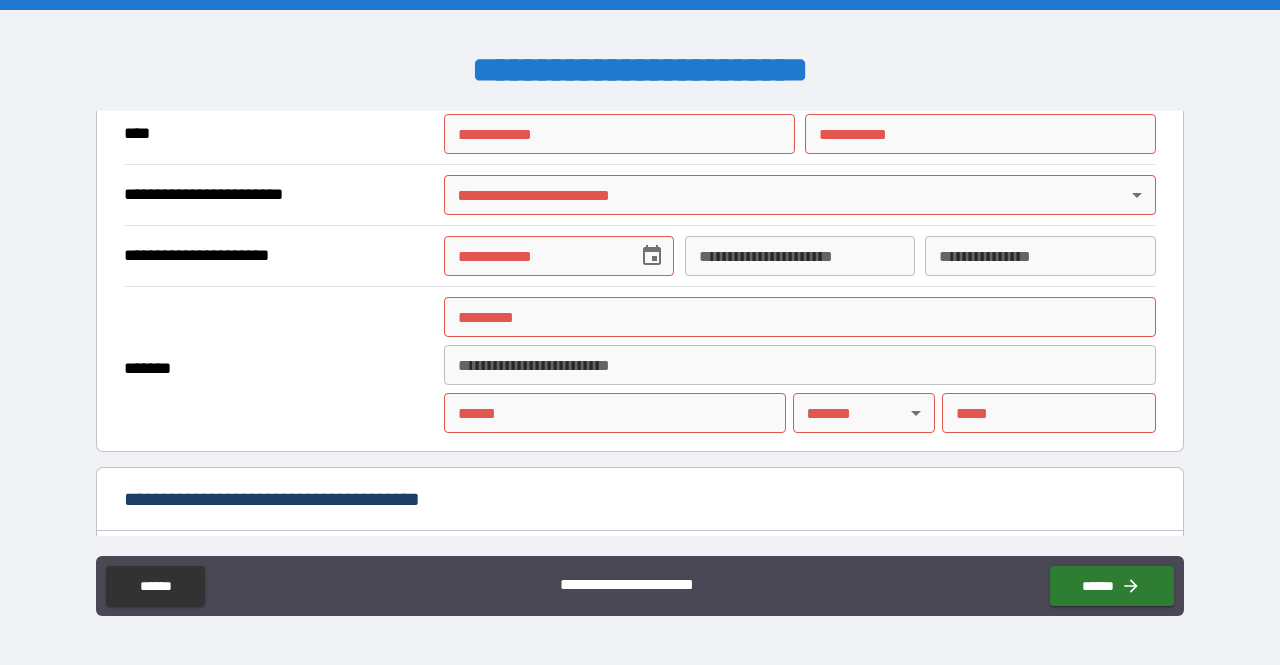 scroll, scrollTop: 1915, scrollLeft: 0, axis: vertical 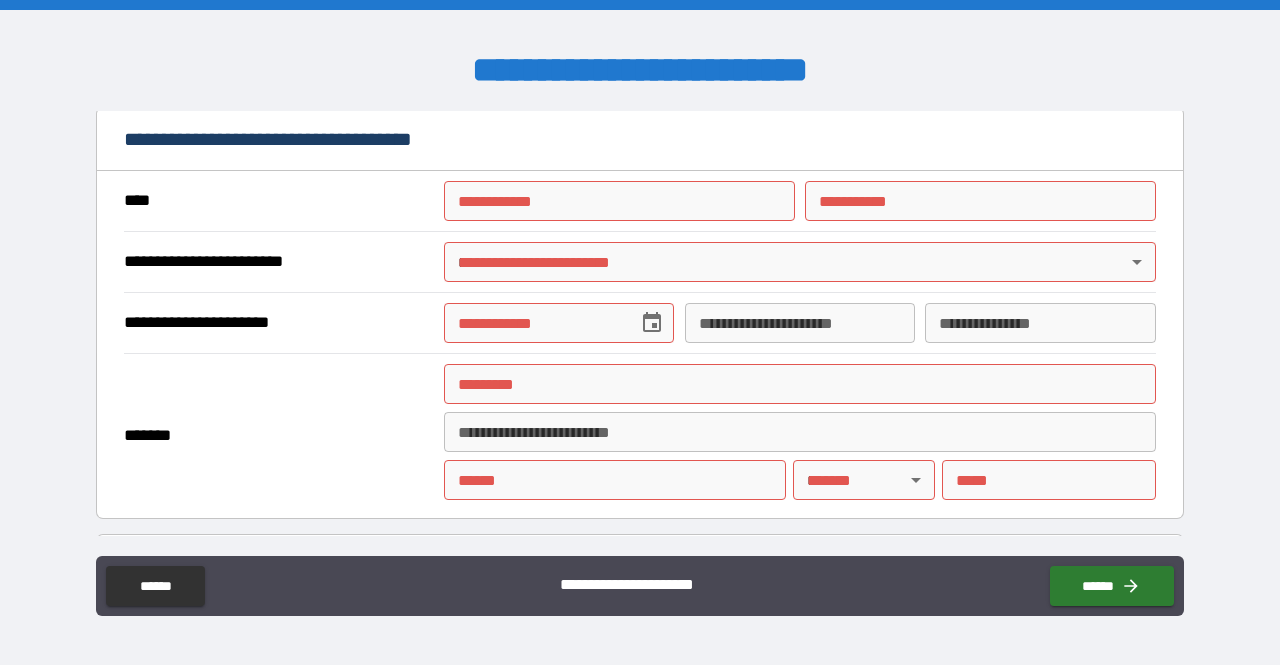 type on "****" 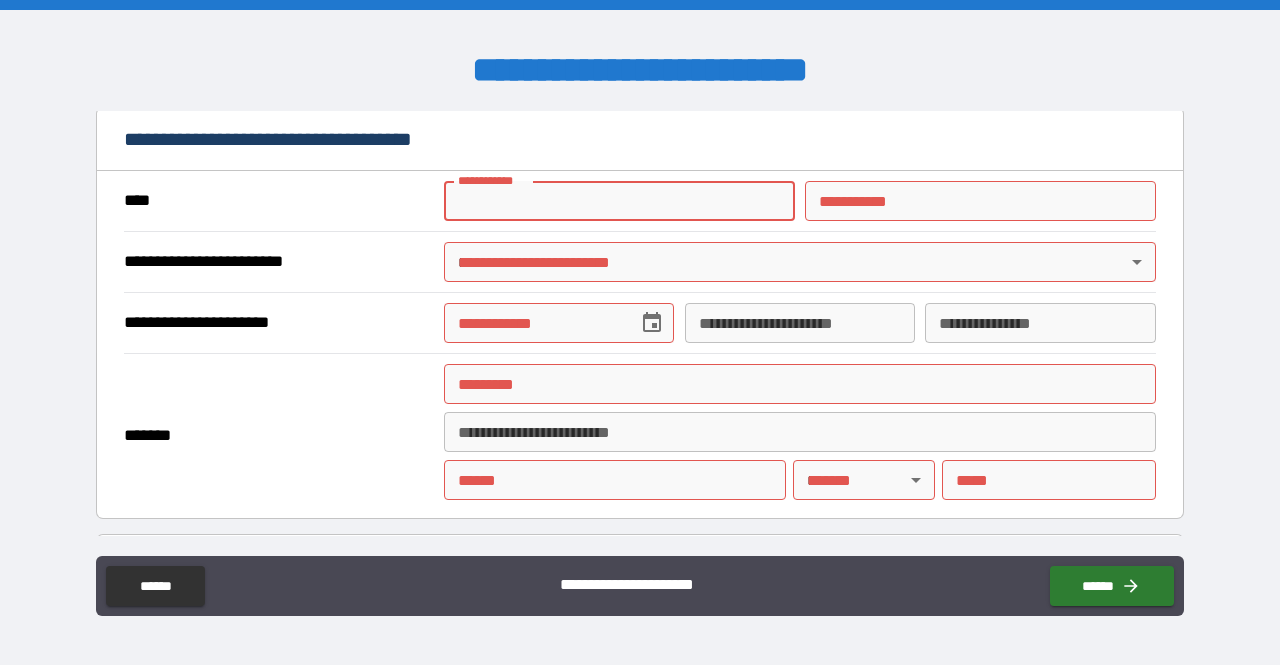click on "**********" at bounding box center (619, 201) 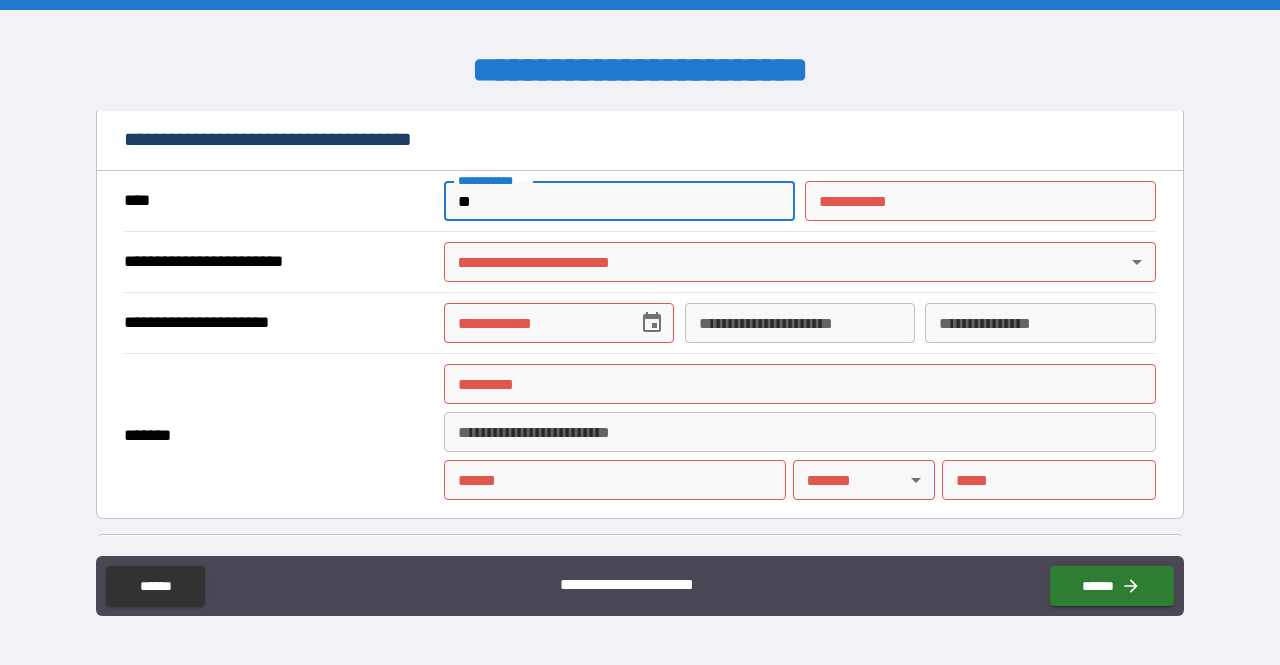 type on "*" 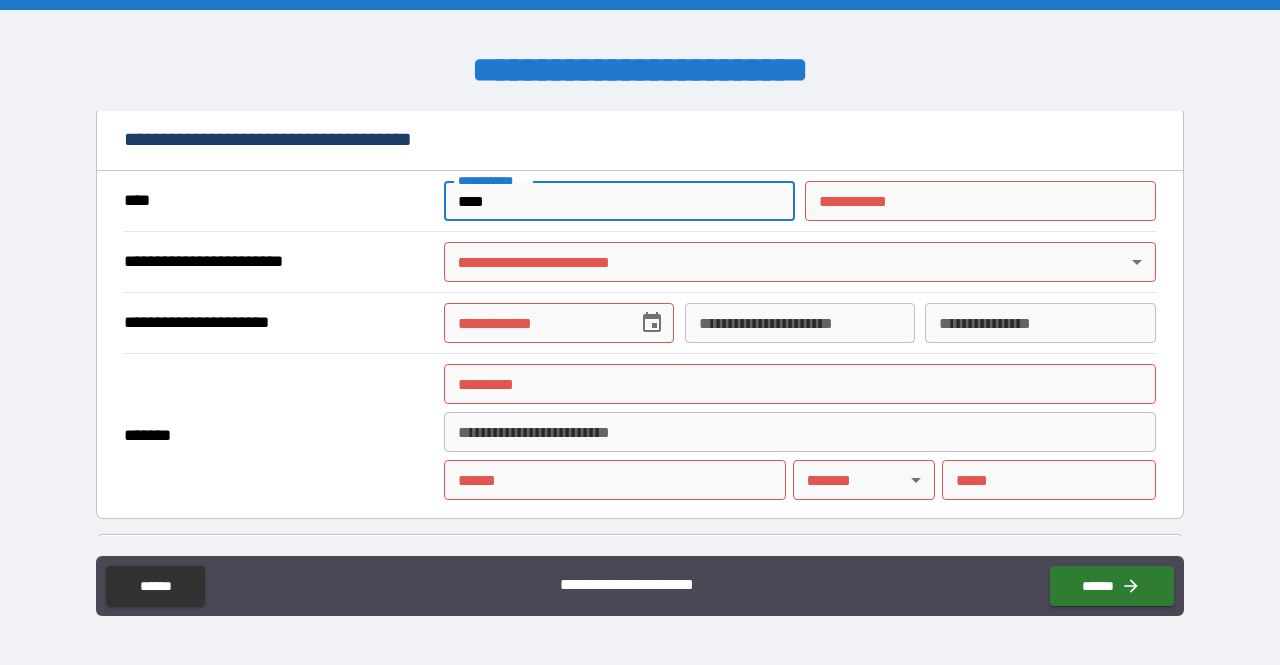 type on "****" 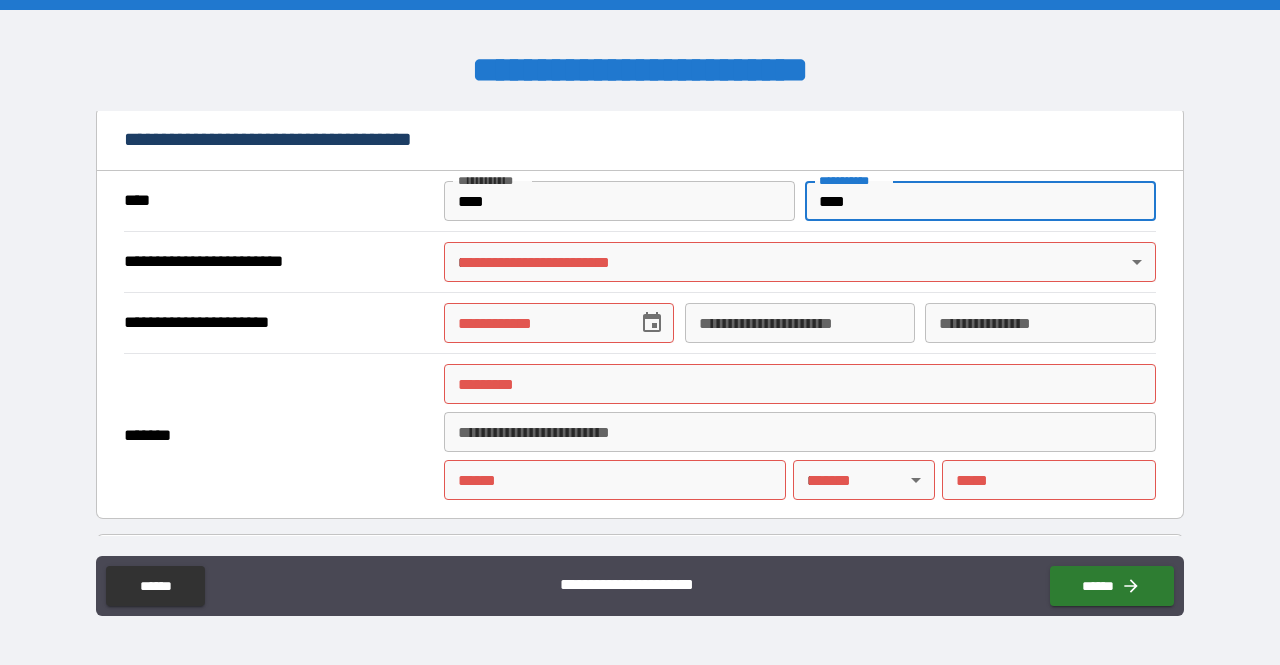 type on "****" 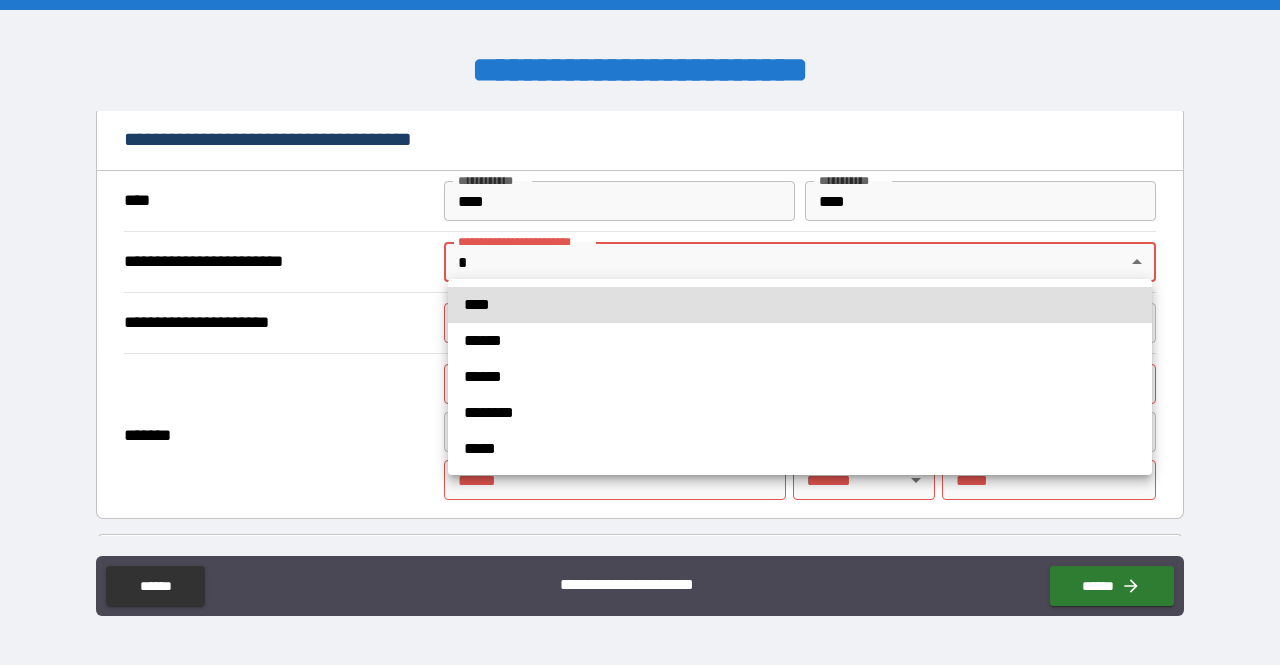 click on "**********" at bounding box center [640, 332] 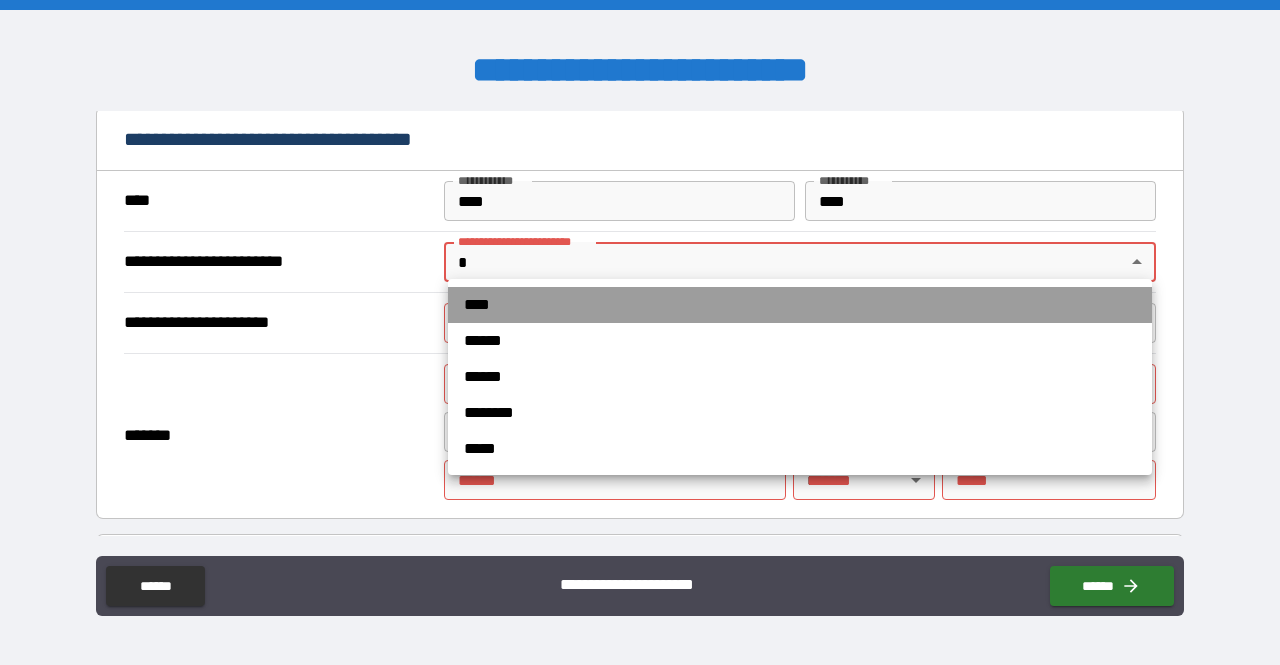 click on "****" at bounding box center (800, 305) 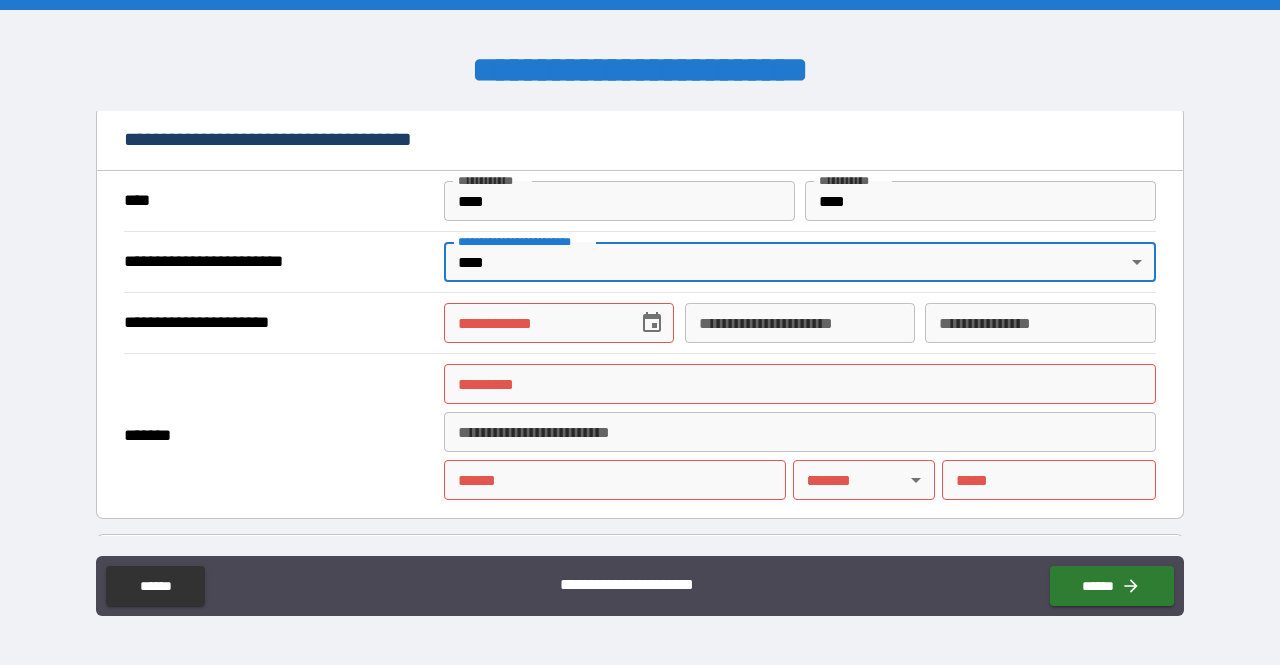 click on "**********" at bounding box center [640, 332] 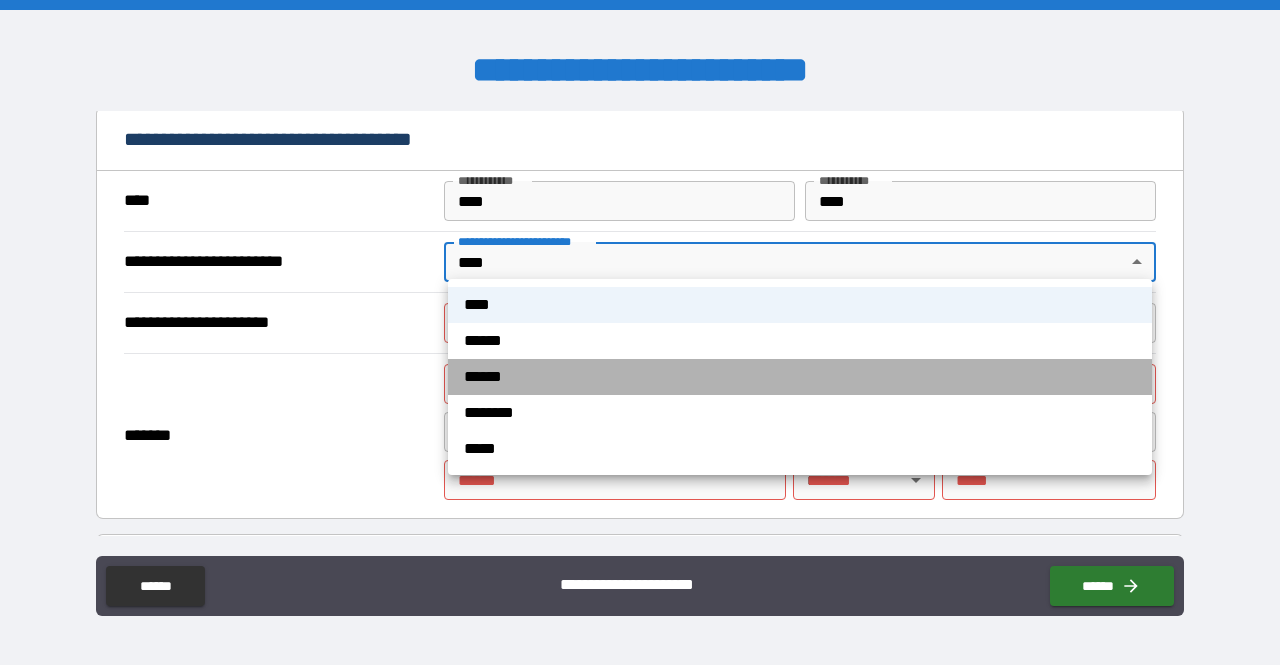 click on "******" at bounding box center [800, 377] 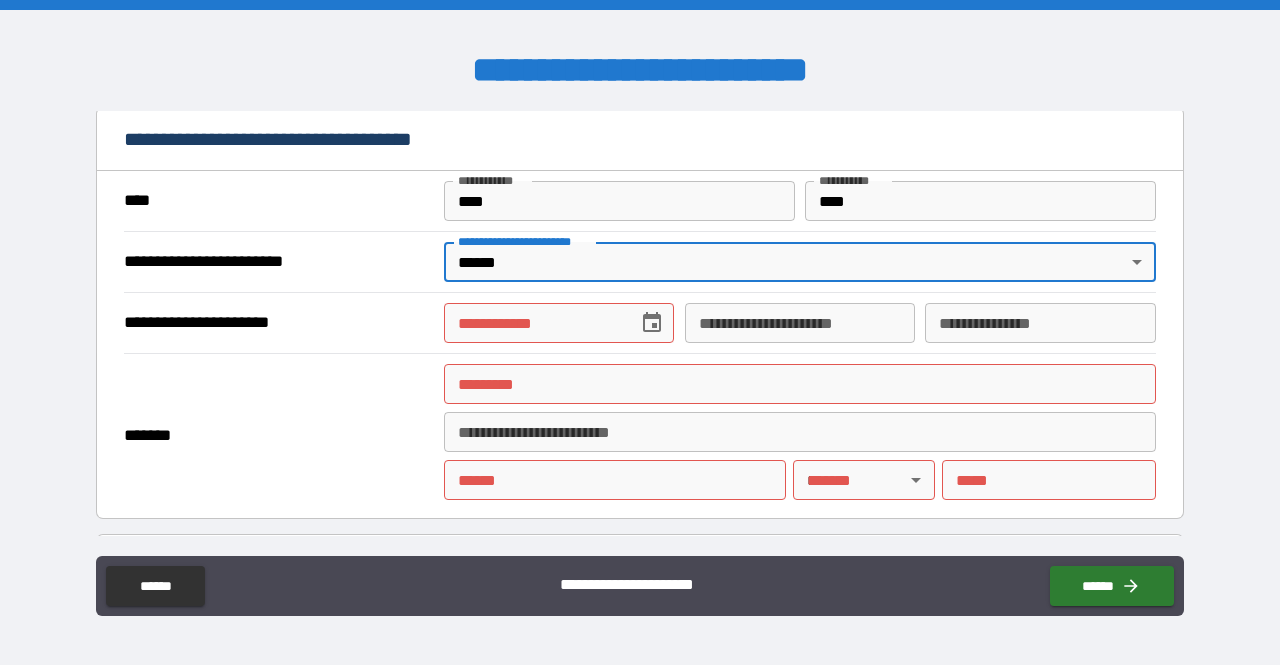 click on "**********" at bounding box center [534, 323] 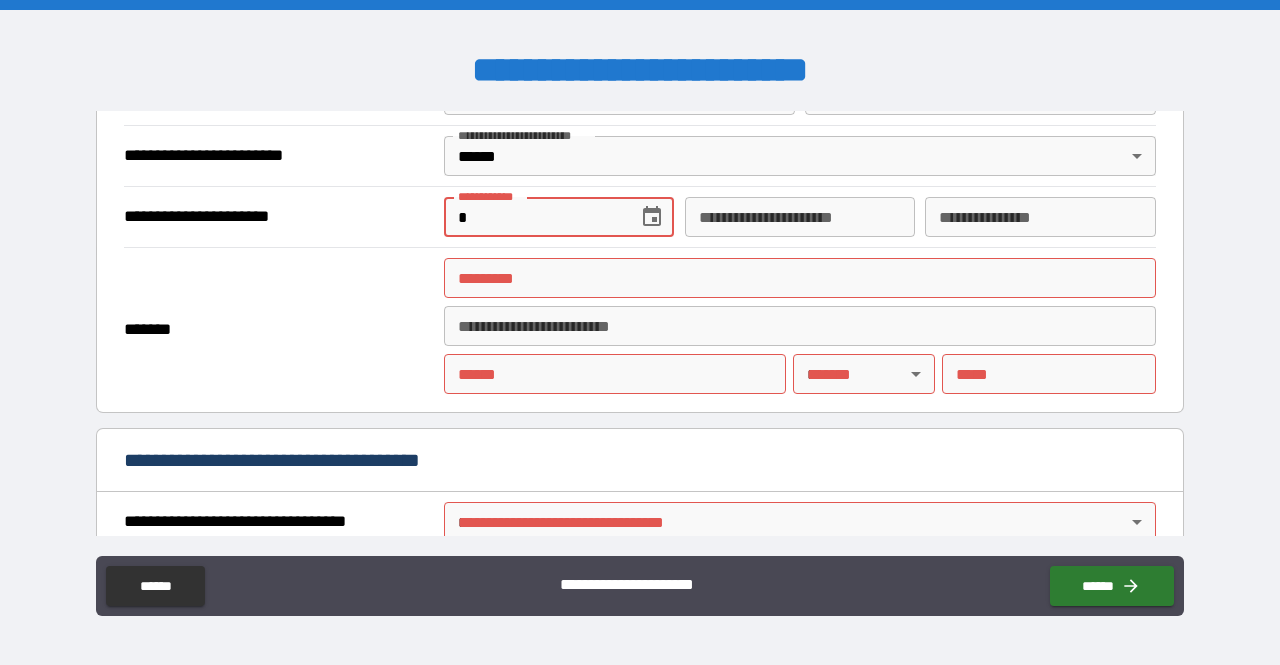 scroll, scrollTop: 2020, scrollLeft: 0, axis: vertical 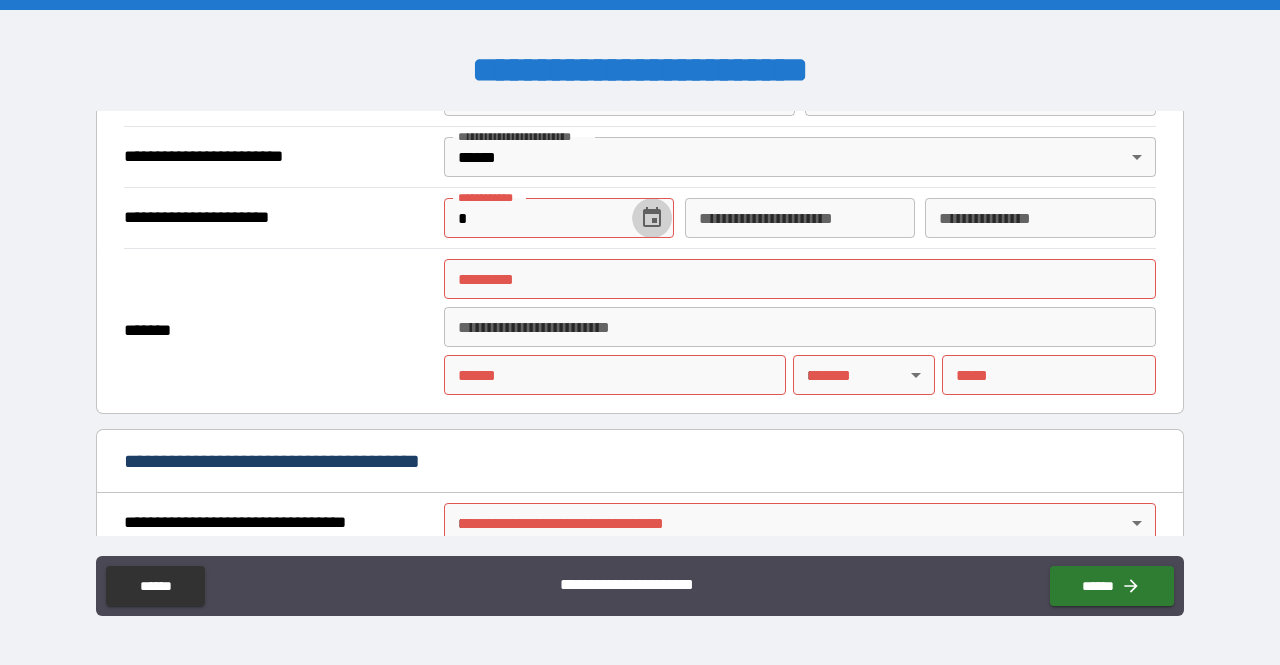 click 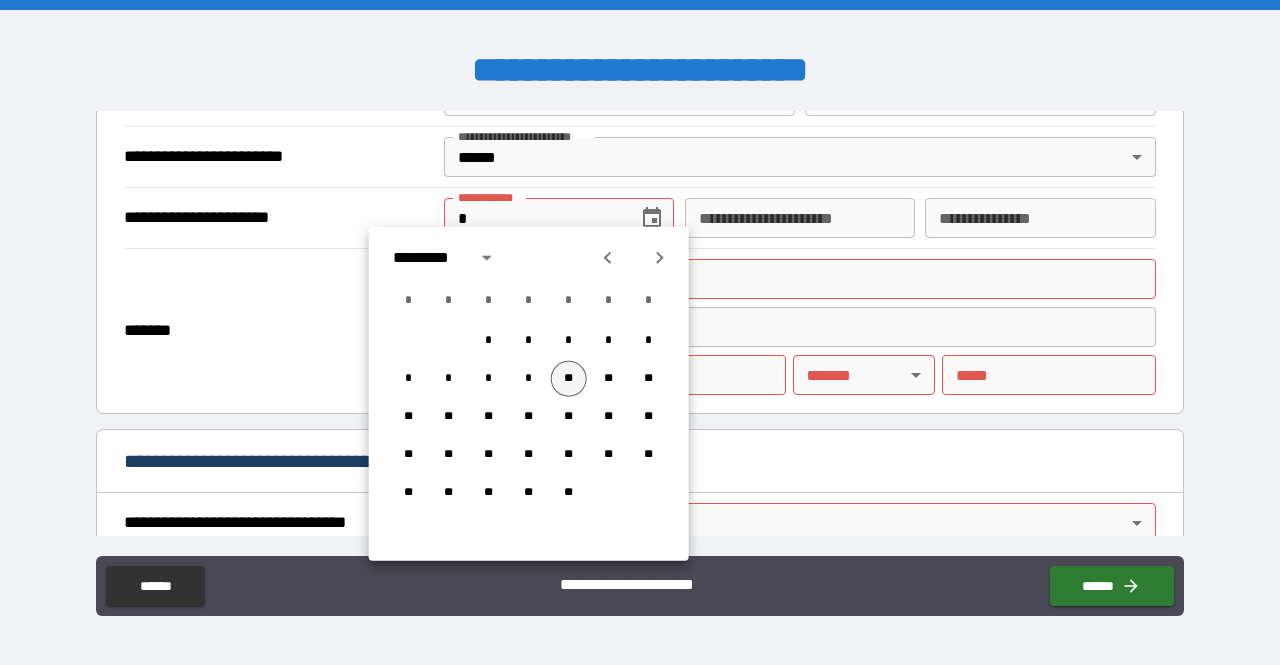 click on "**" at bounding box center (569, 379) 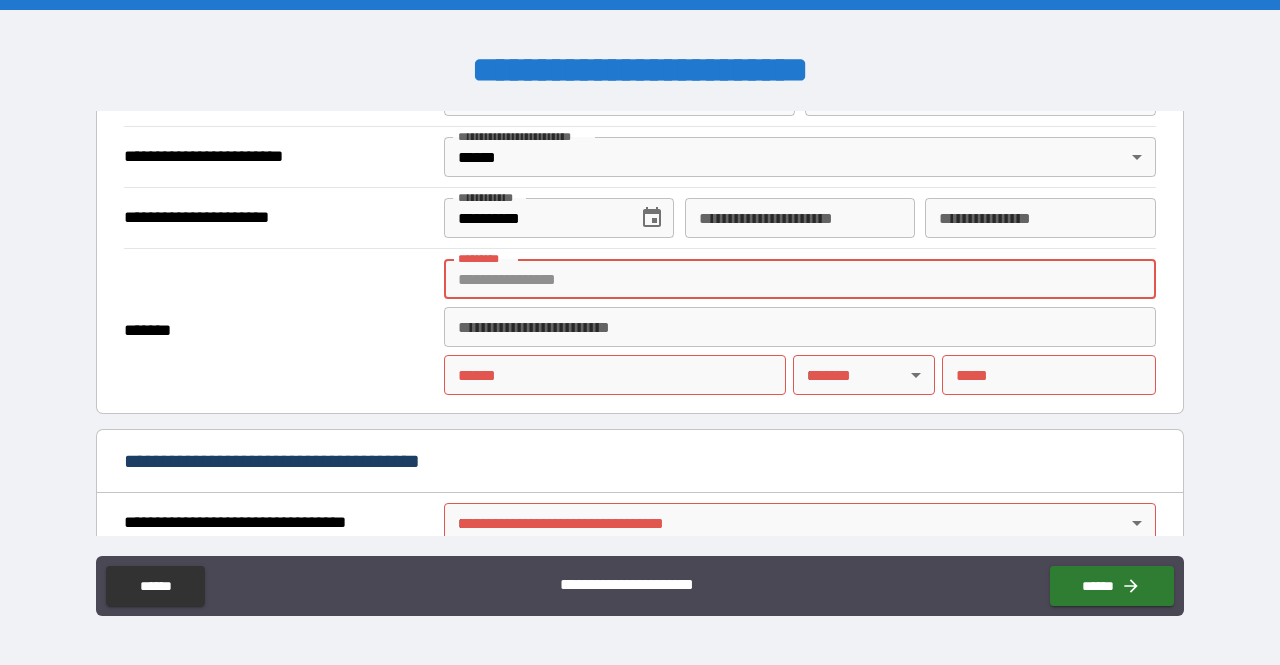 click on "*******   *" at bounding box center (800, 279) 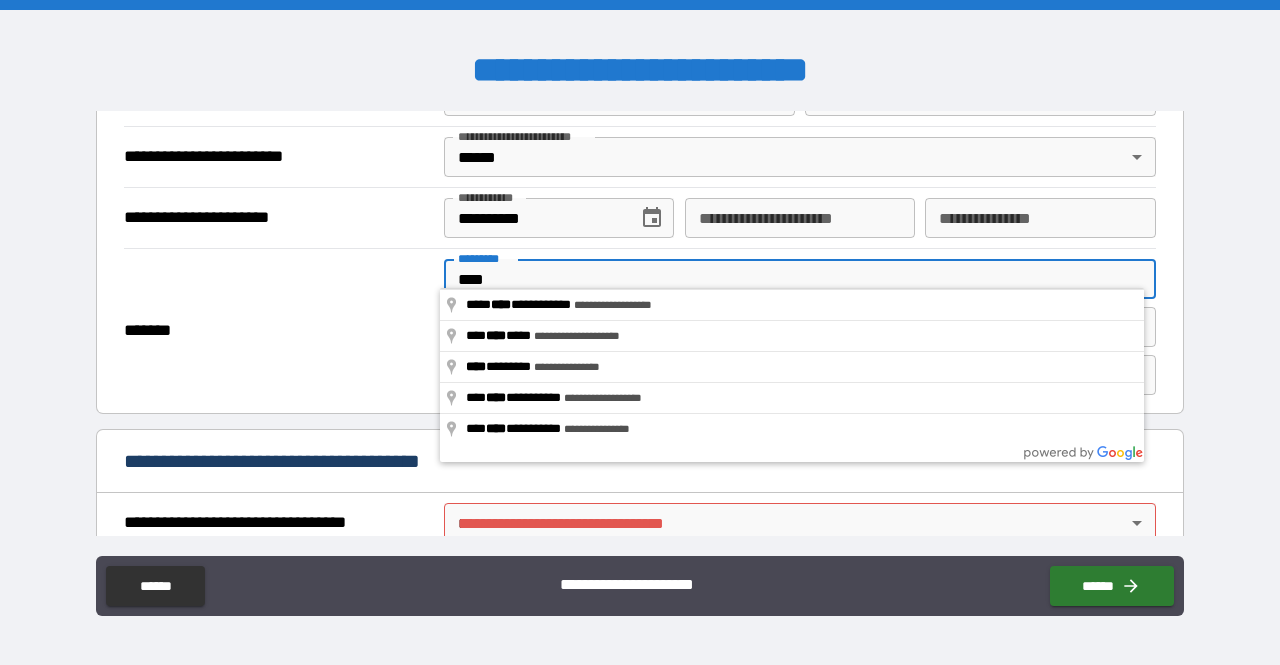 type on "****" 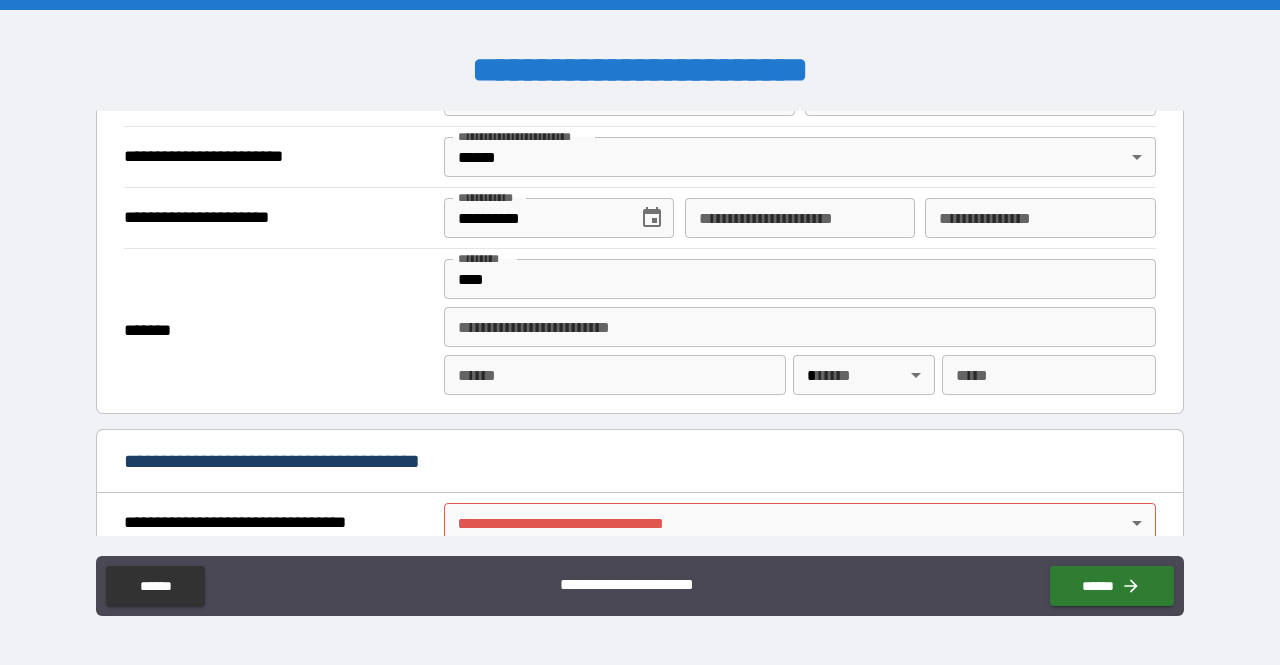 click on "*******" at bounding box center [277, 331] 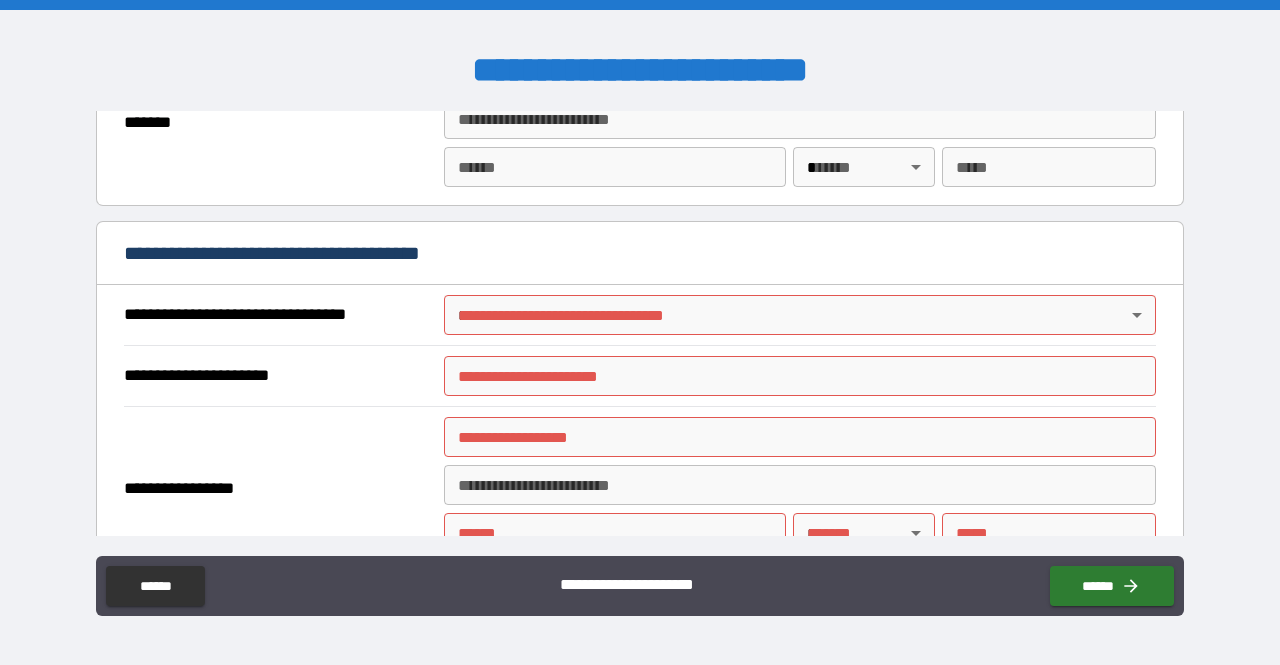 scroll, scrollTop: 2249, scrollLeft: 0, axis: vertical 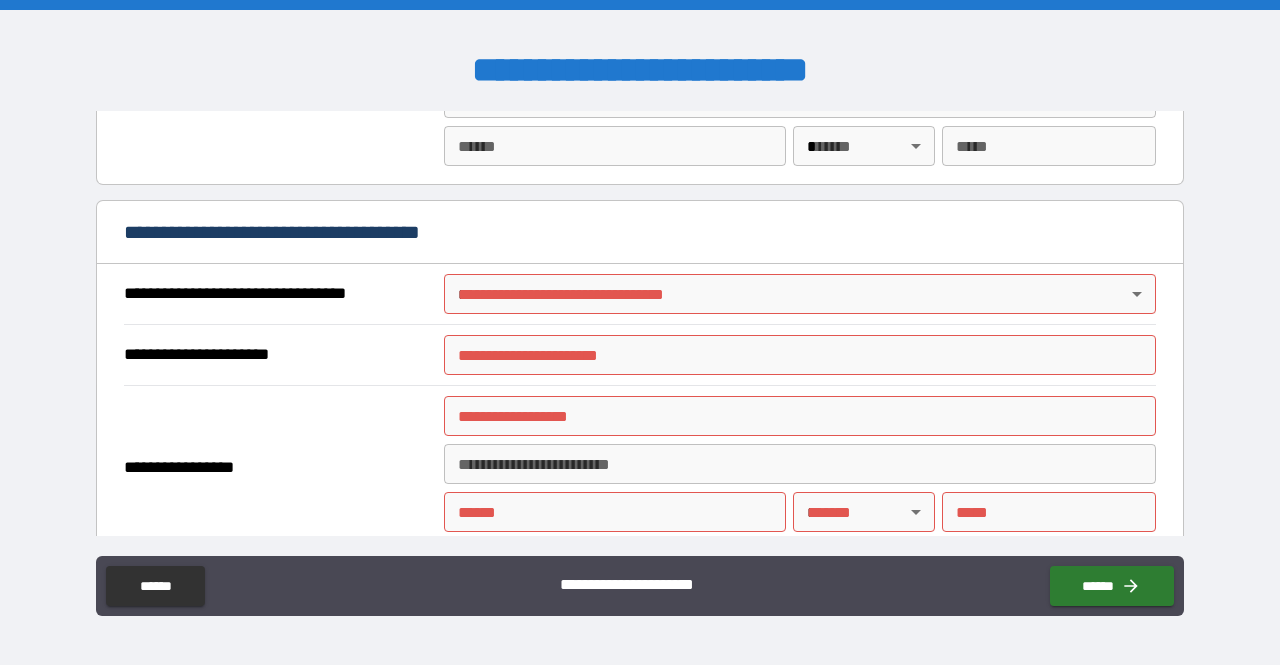 click on "**********" at bounding box center [640, 332] 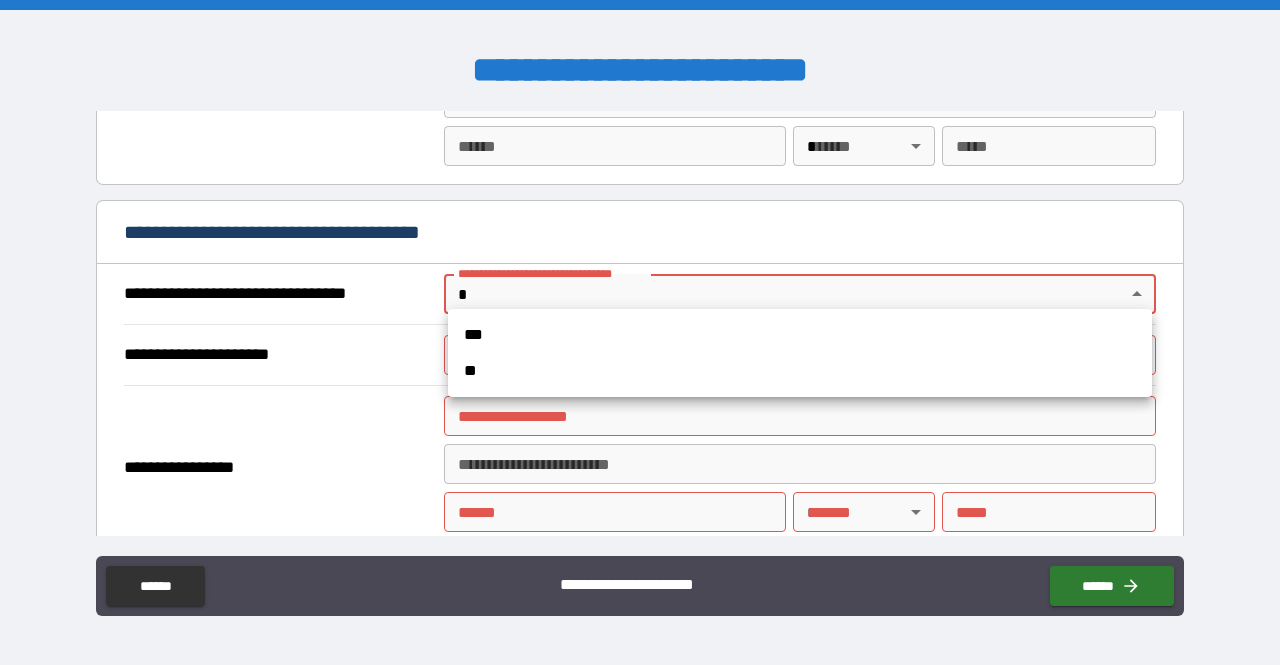 click on "**" at bounding box center (800, 371) 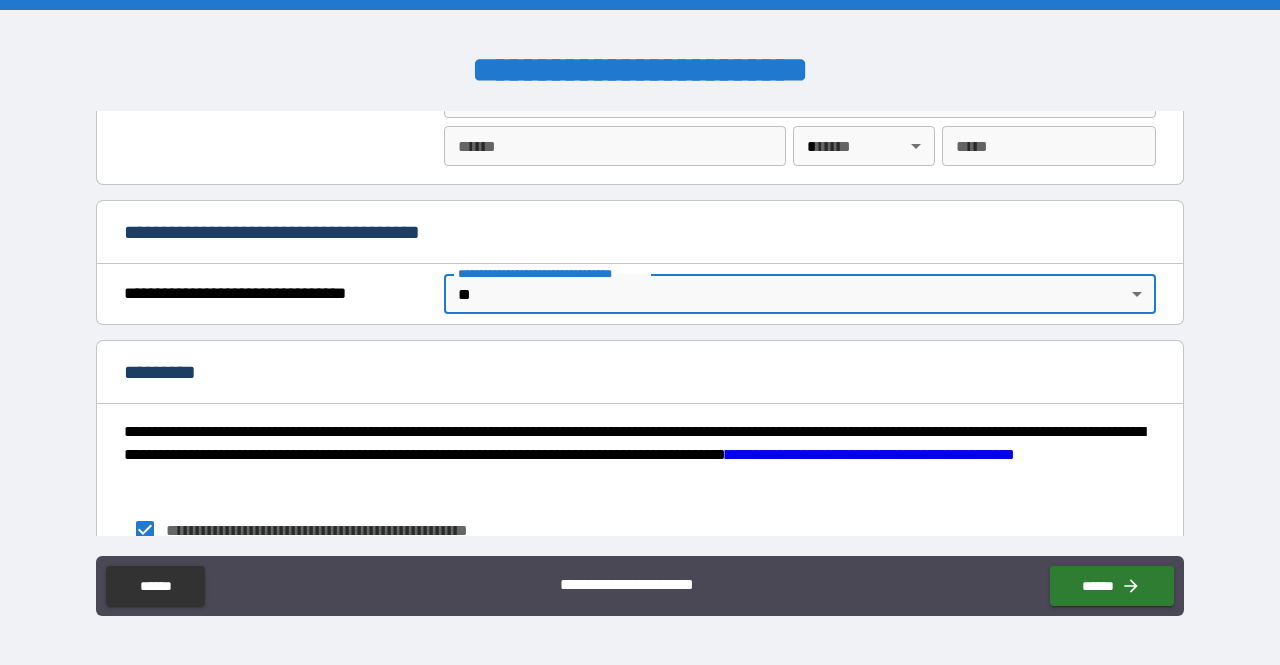 scroll, scrollTop: 2398, scrollLeft: 0, axis: vertical 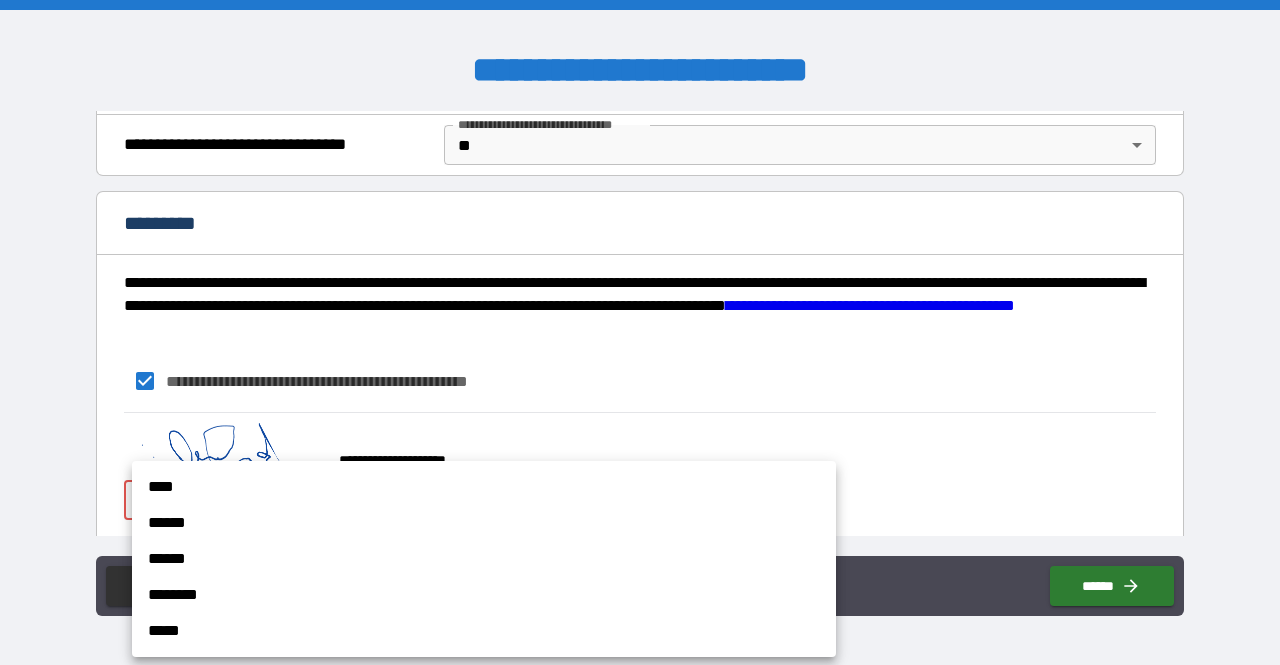 click on "**********" at bounding box center (640, 332) 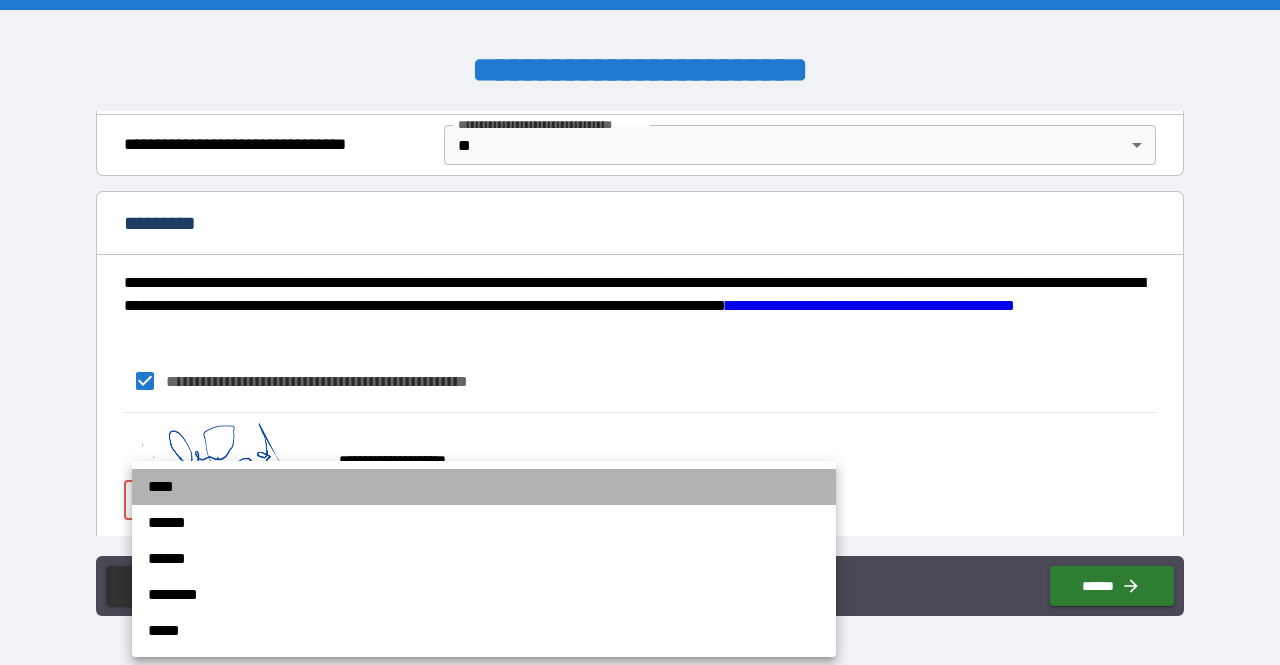 click on "****" at bounding box center (484, 487) 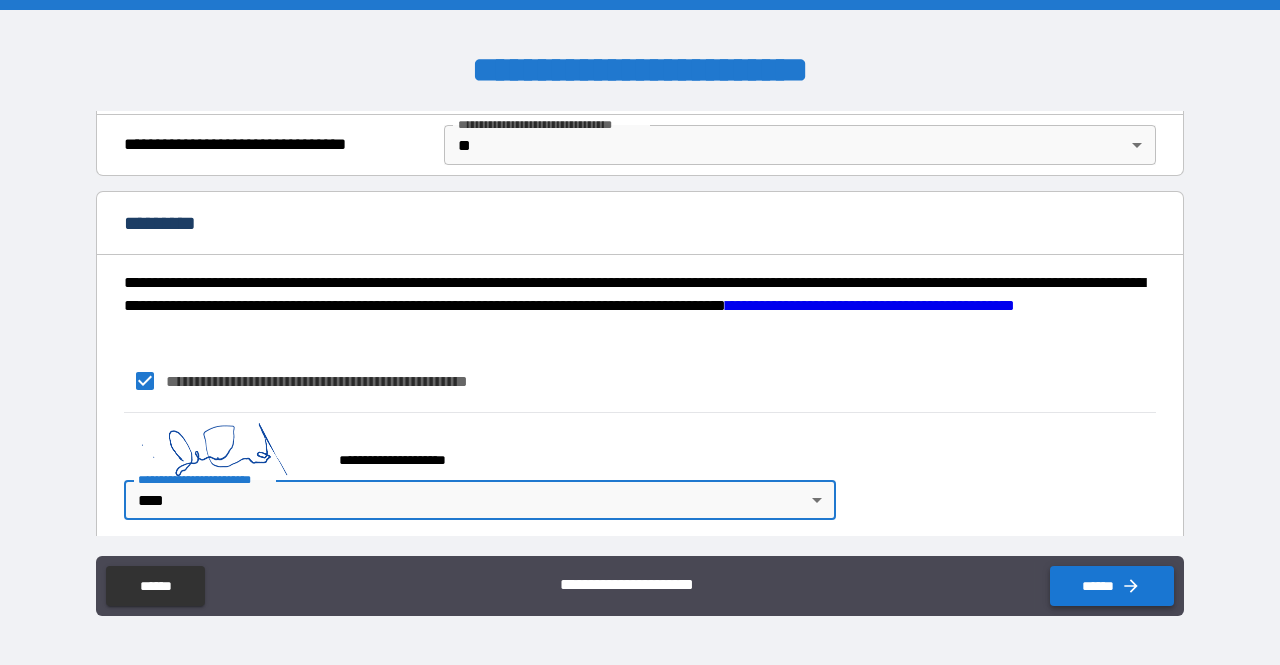 click 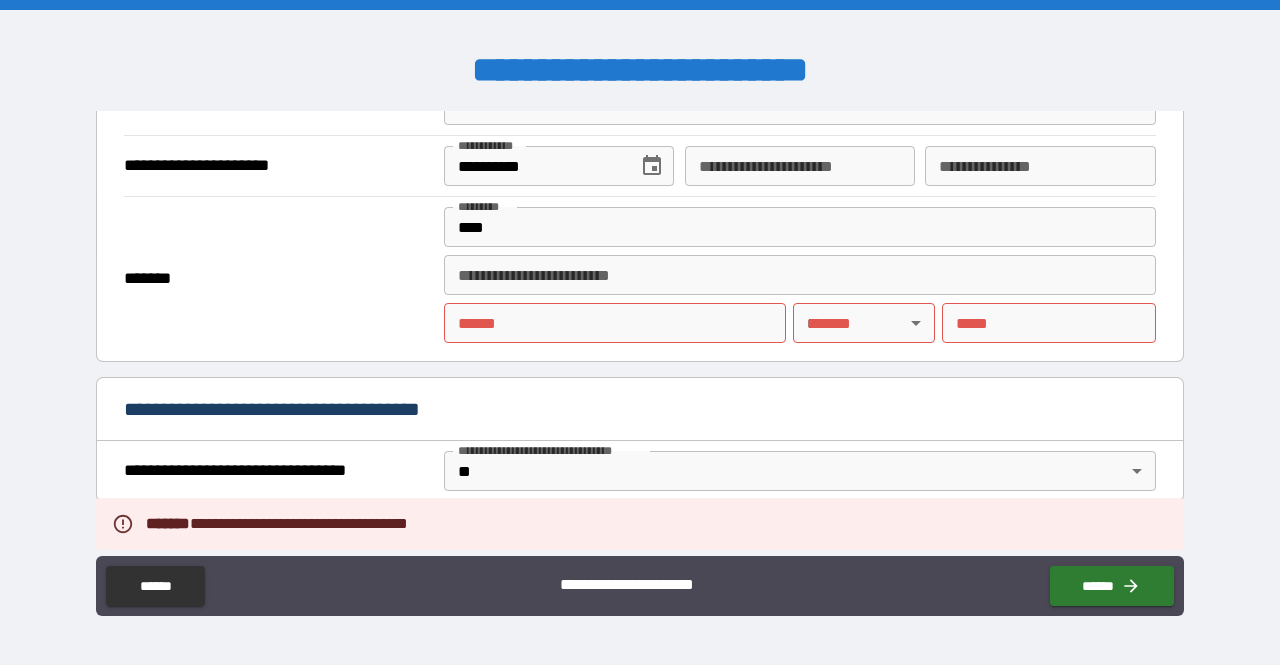 scroll, scrollTop: 2074, scrollLeft: 0, axis: vertical 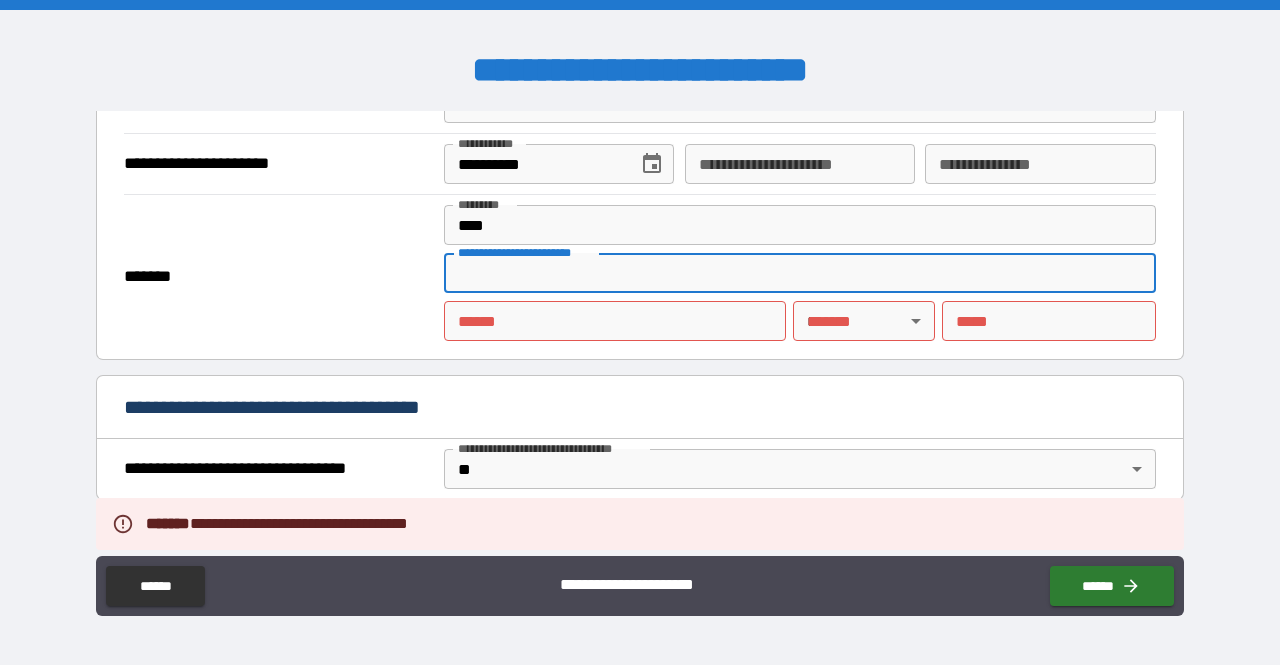 click on "**********" at bounding box center (800, 273) 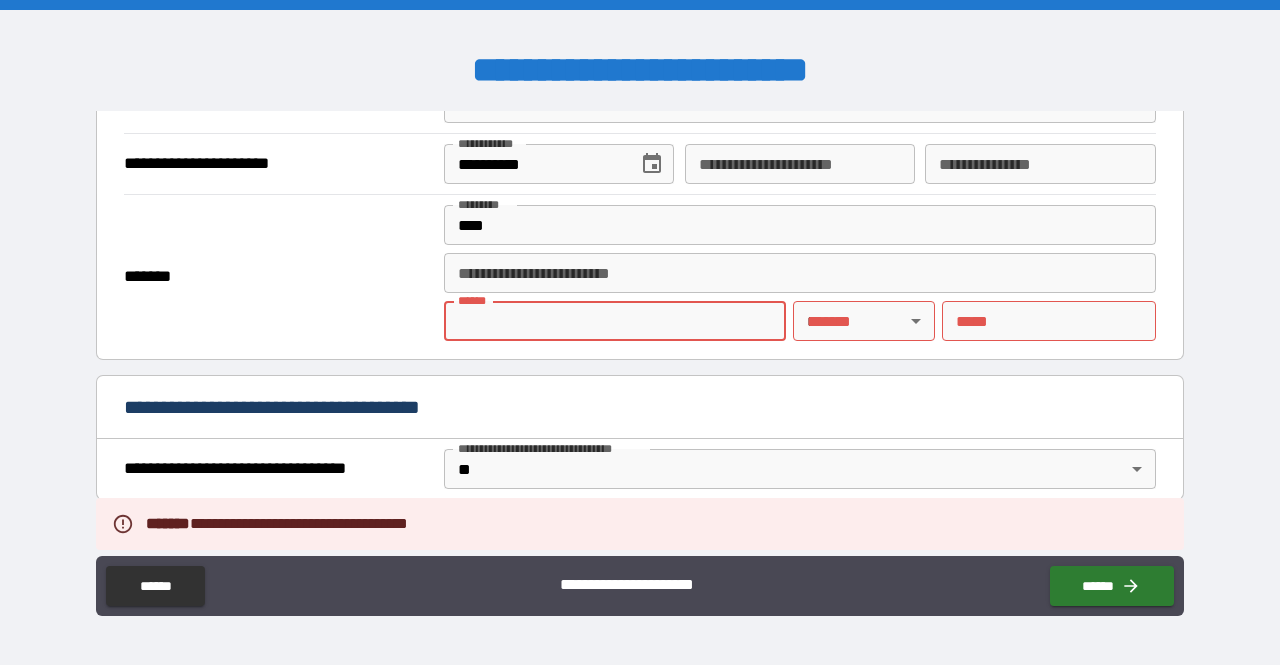 click on "****   *" at bounding box center (615, 321) 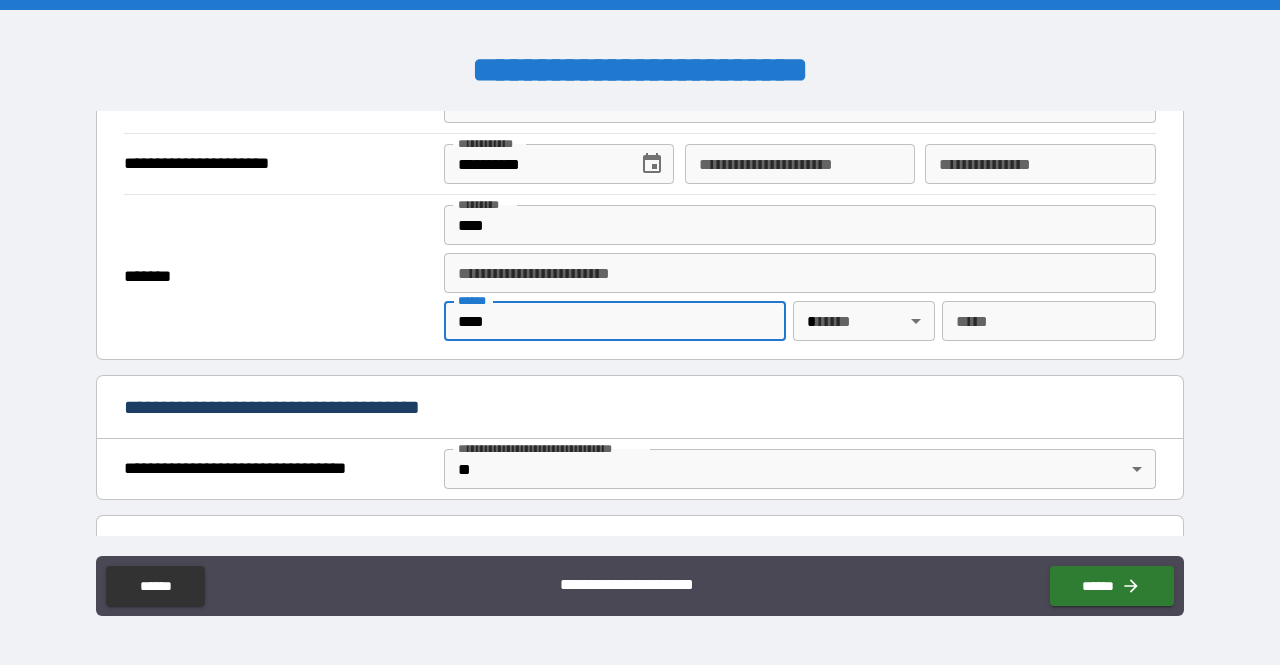type on "****" 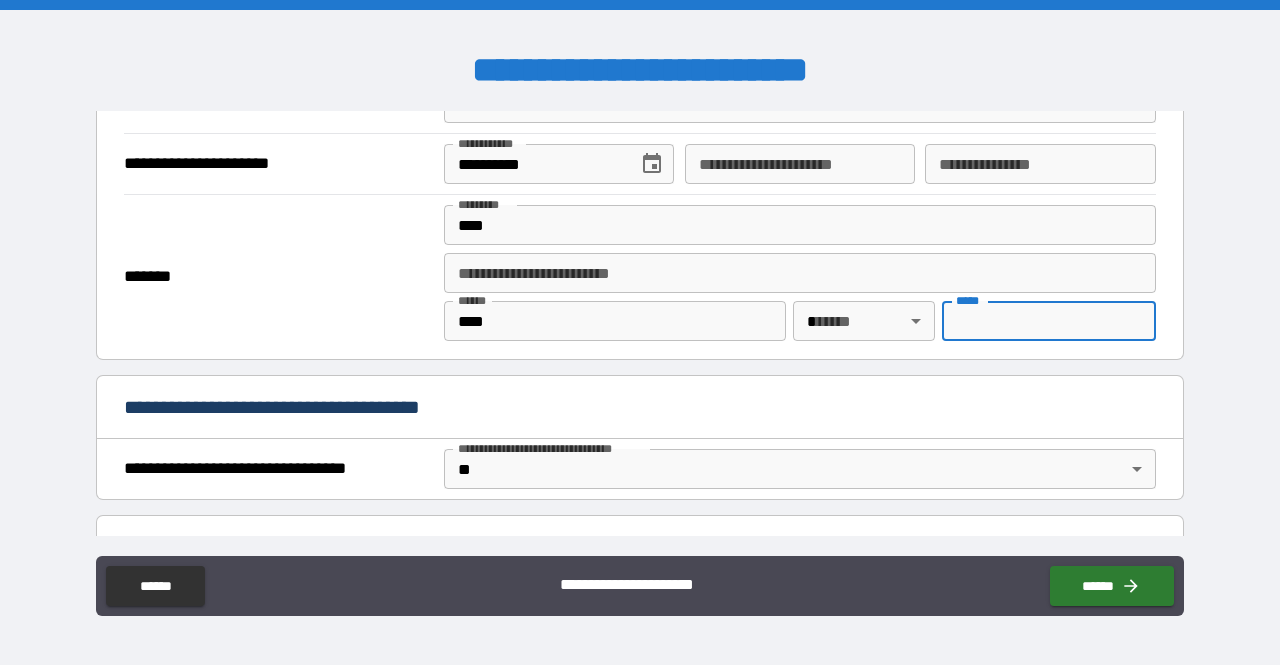 click on "***   *" at bounding box center [1049, 321] 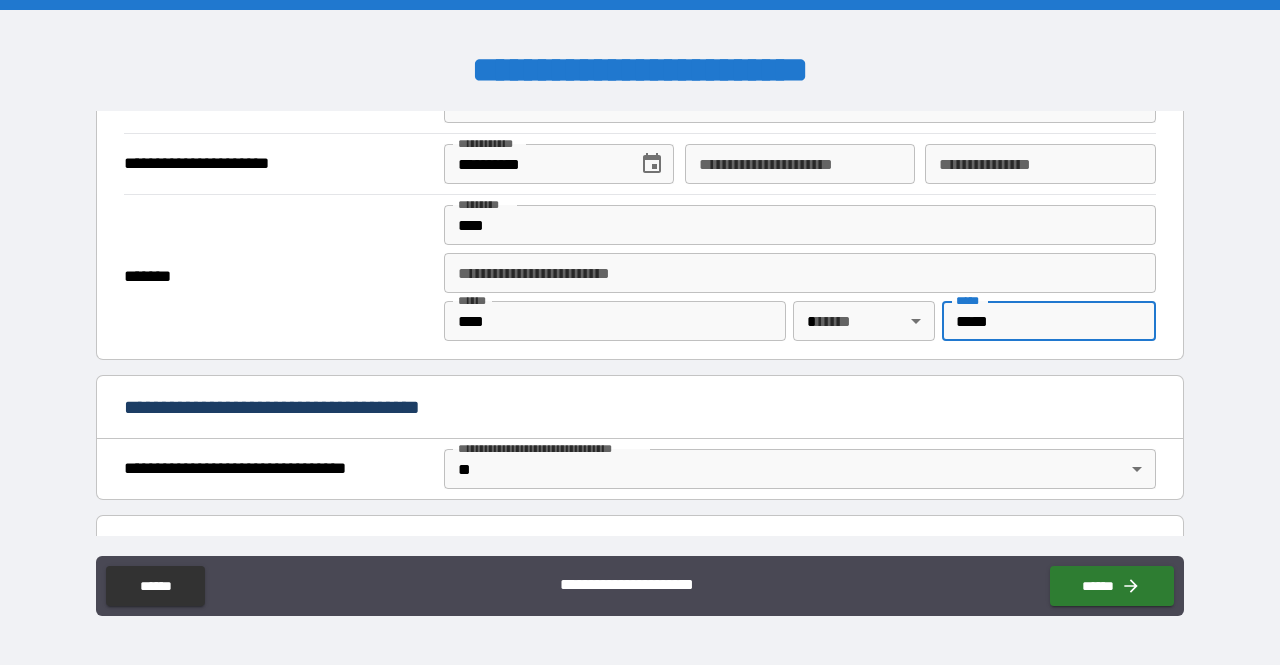 type on "**" 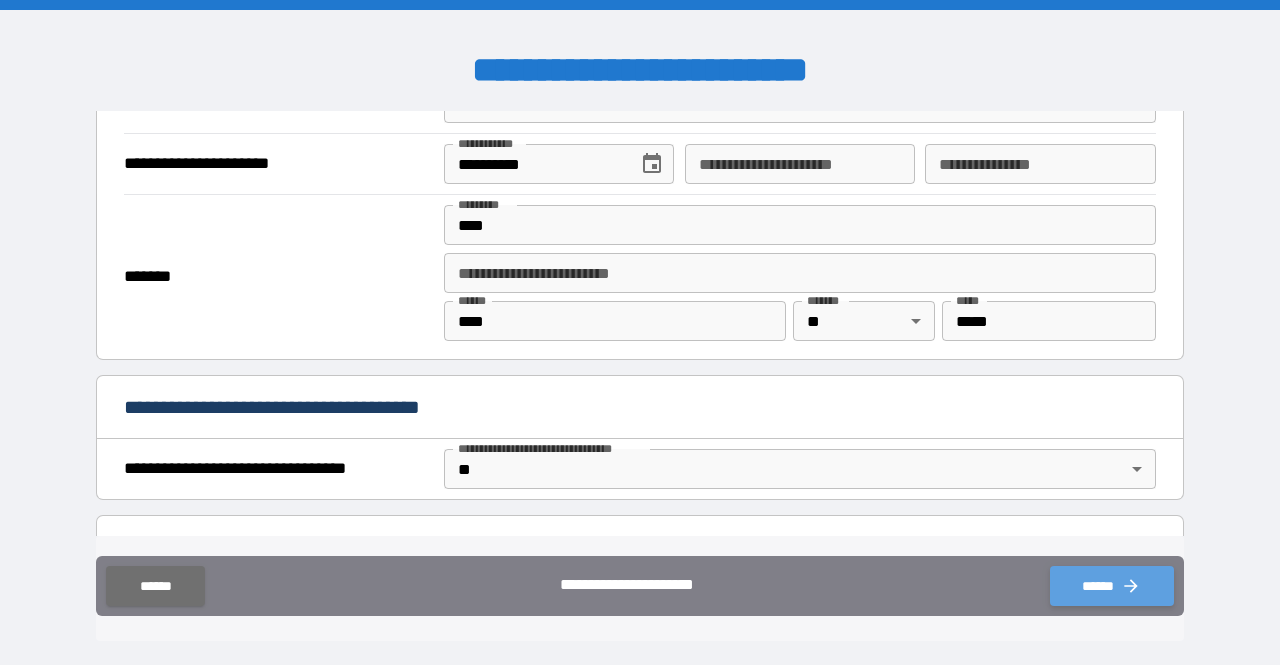 click on "******" at bounding box center [1112, 586] 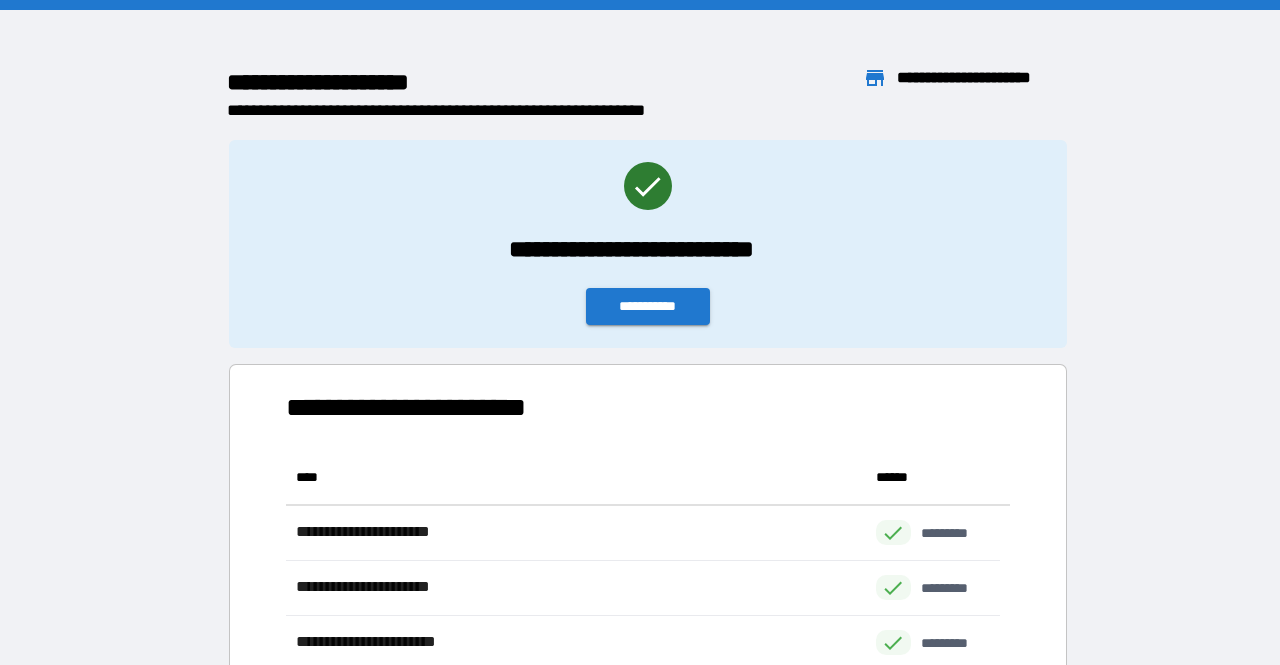 scroll, scrollTop: 16, scrollLeft: 16, axis: both 